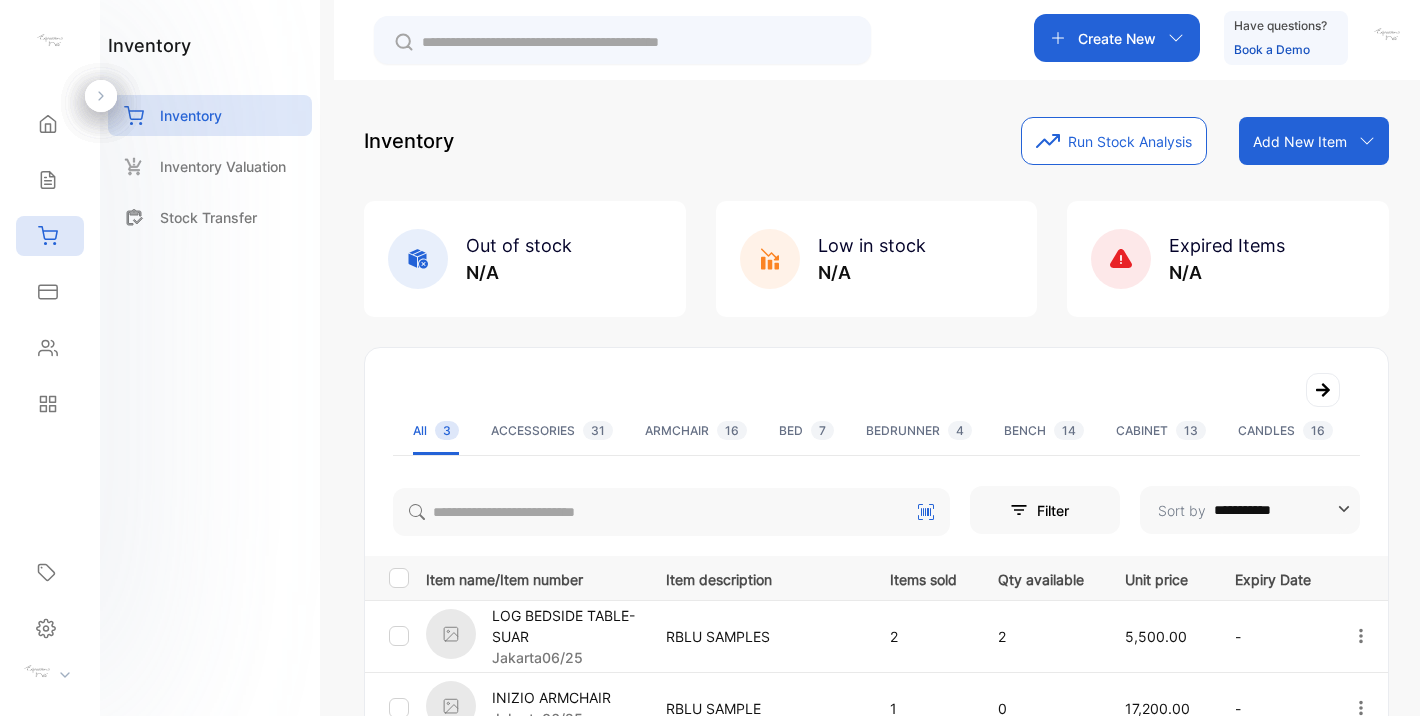 scroll, scrollTop: 0, scrollLeft: 0, axis: both 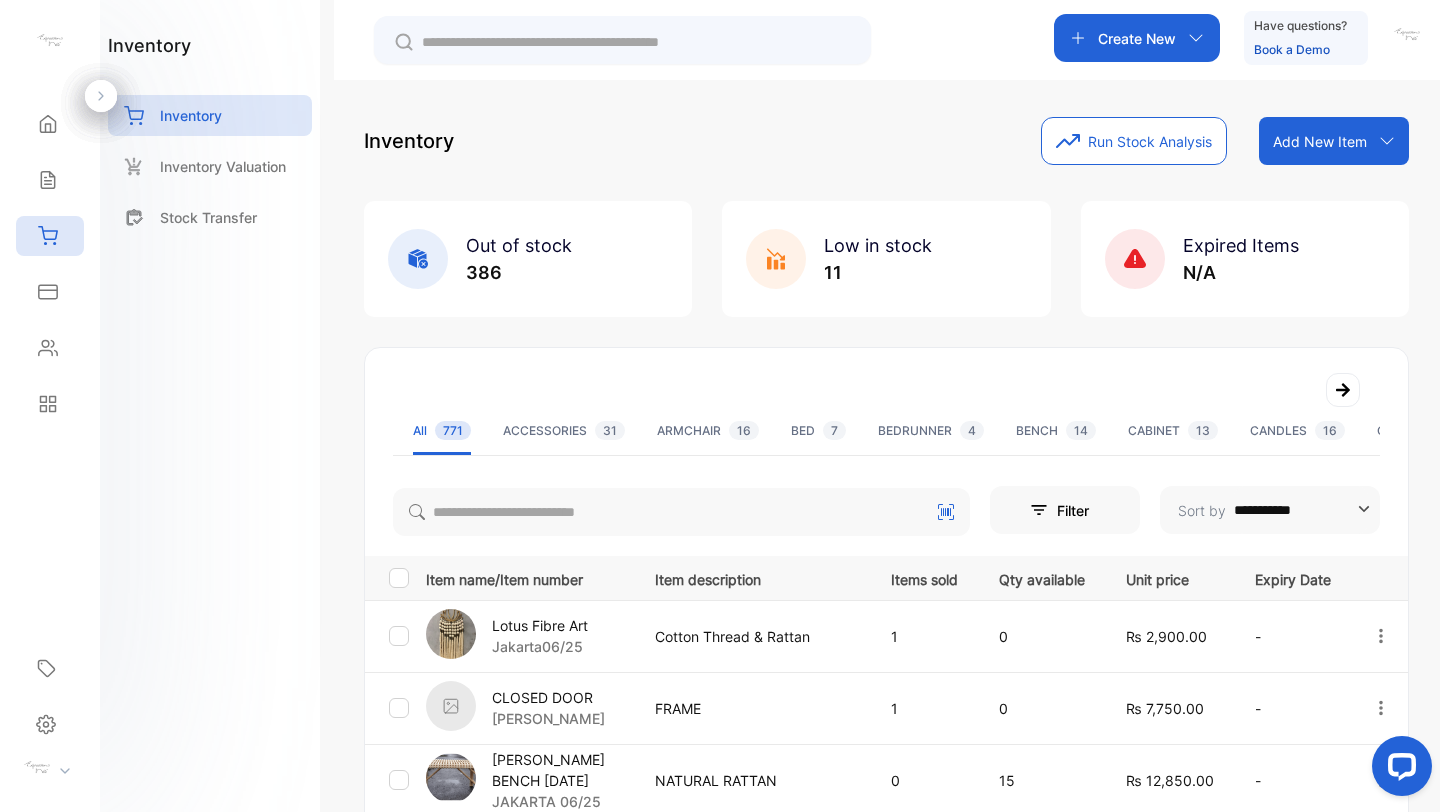 click on "Add New Item" at bounding box center [1320, 141] 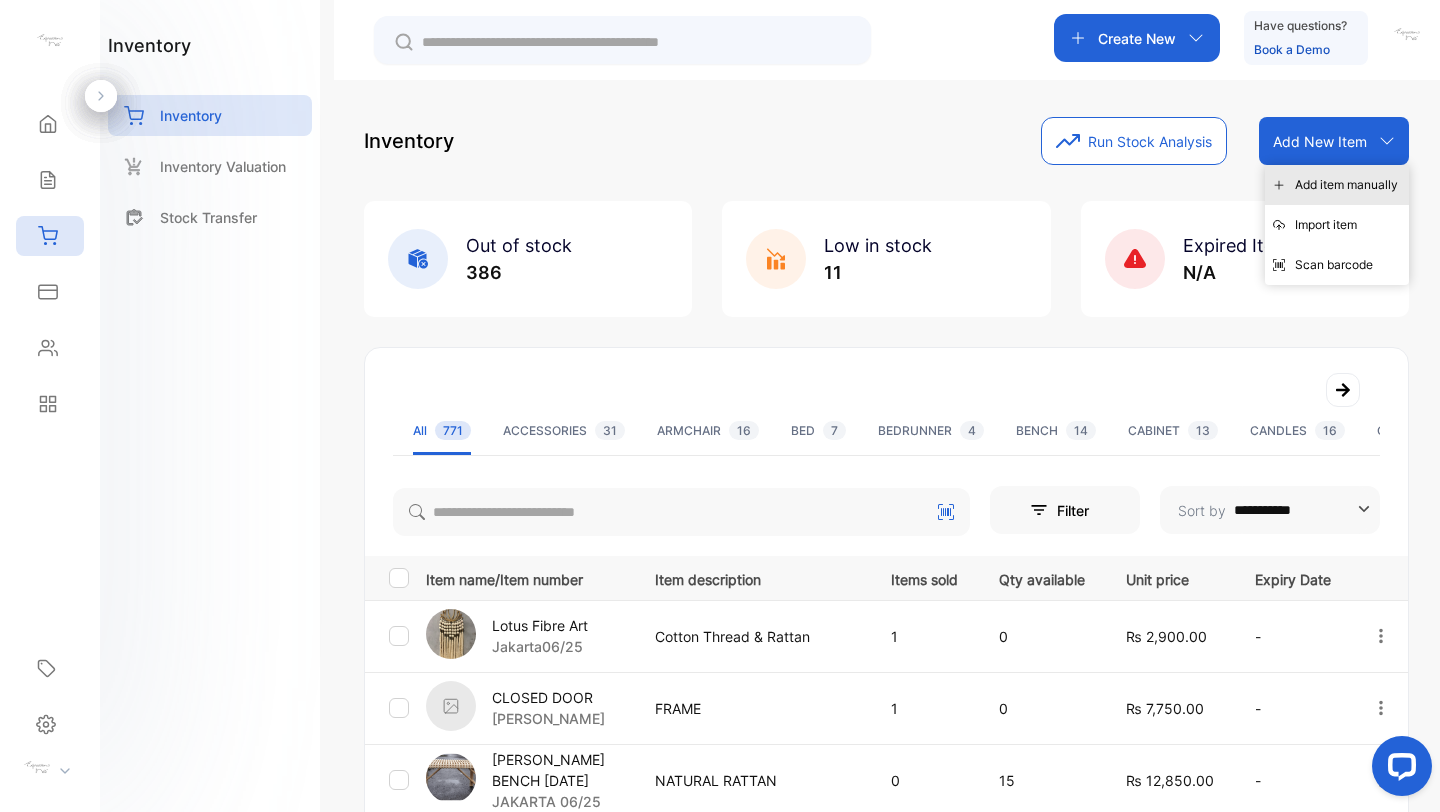 click on "Add item manually" at bounding box center (1337, 185) 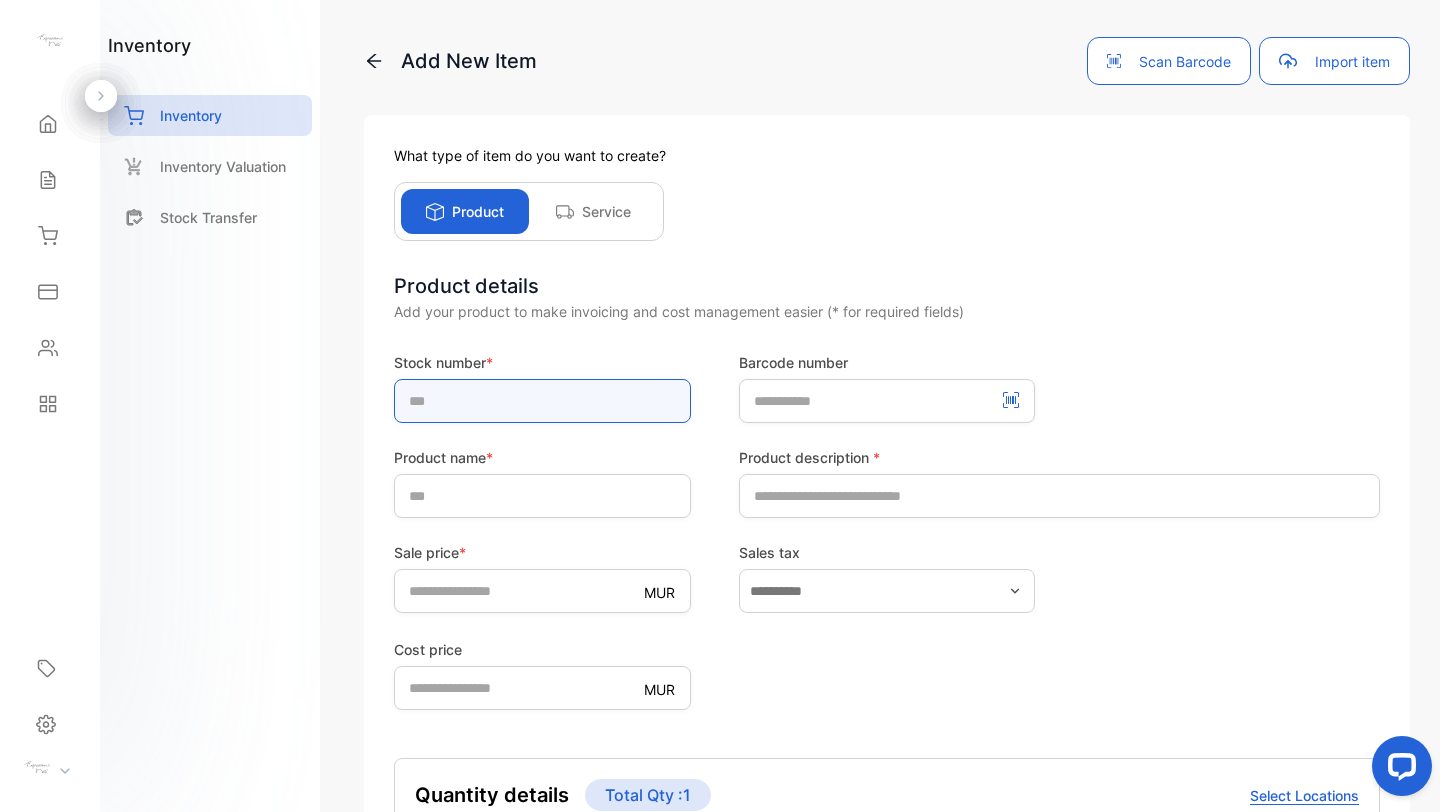click at bounding box center [542, 401] 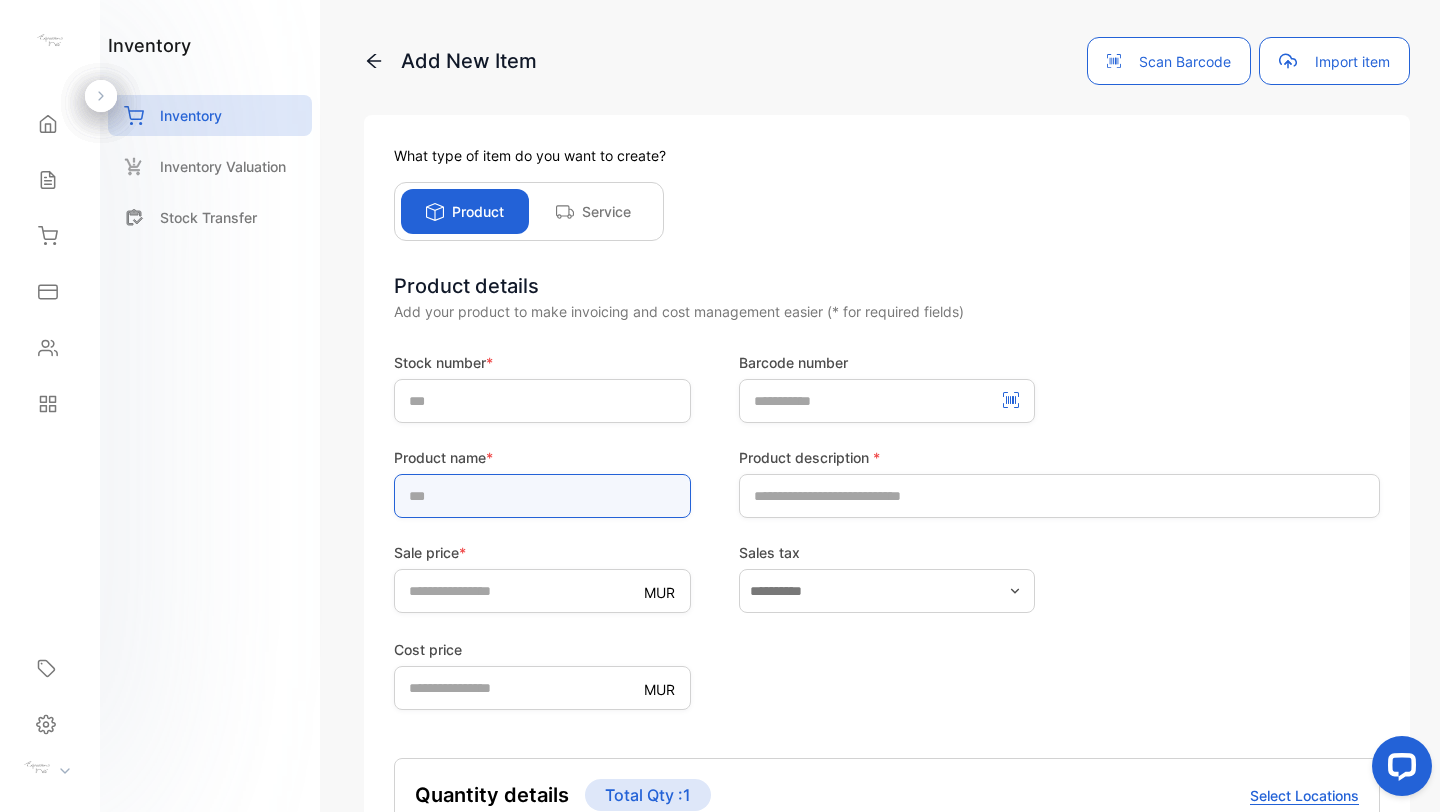 click at bounding box center (542, 496) 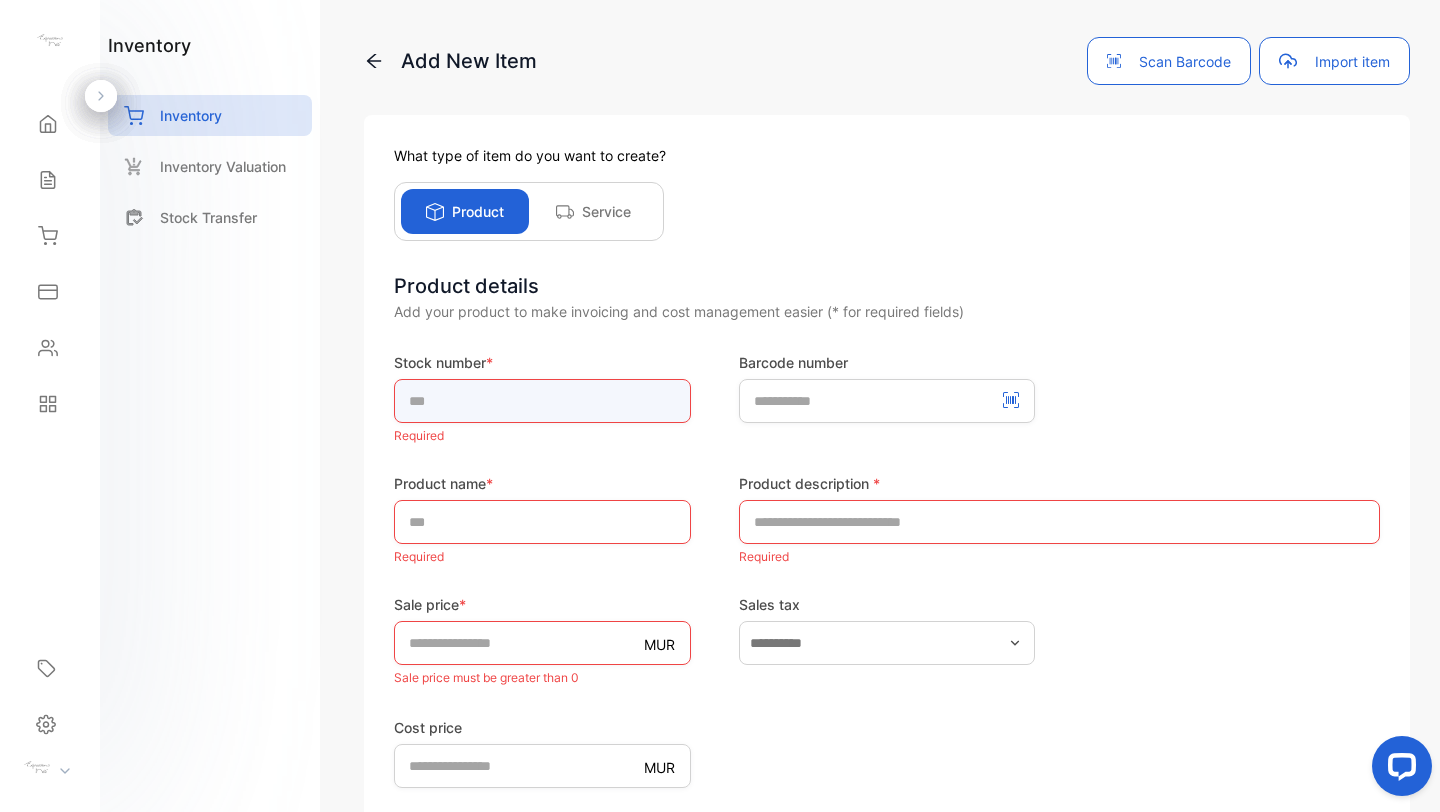 click at bounding box center [542, 401] 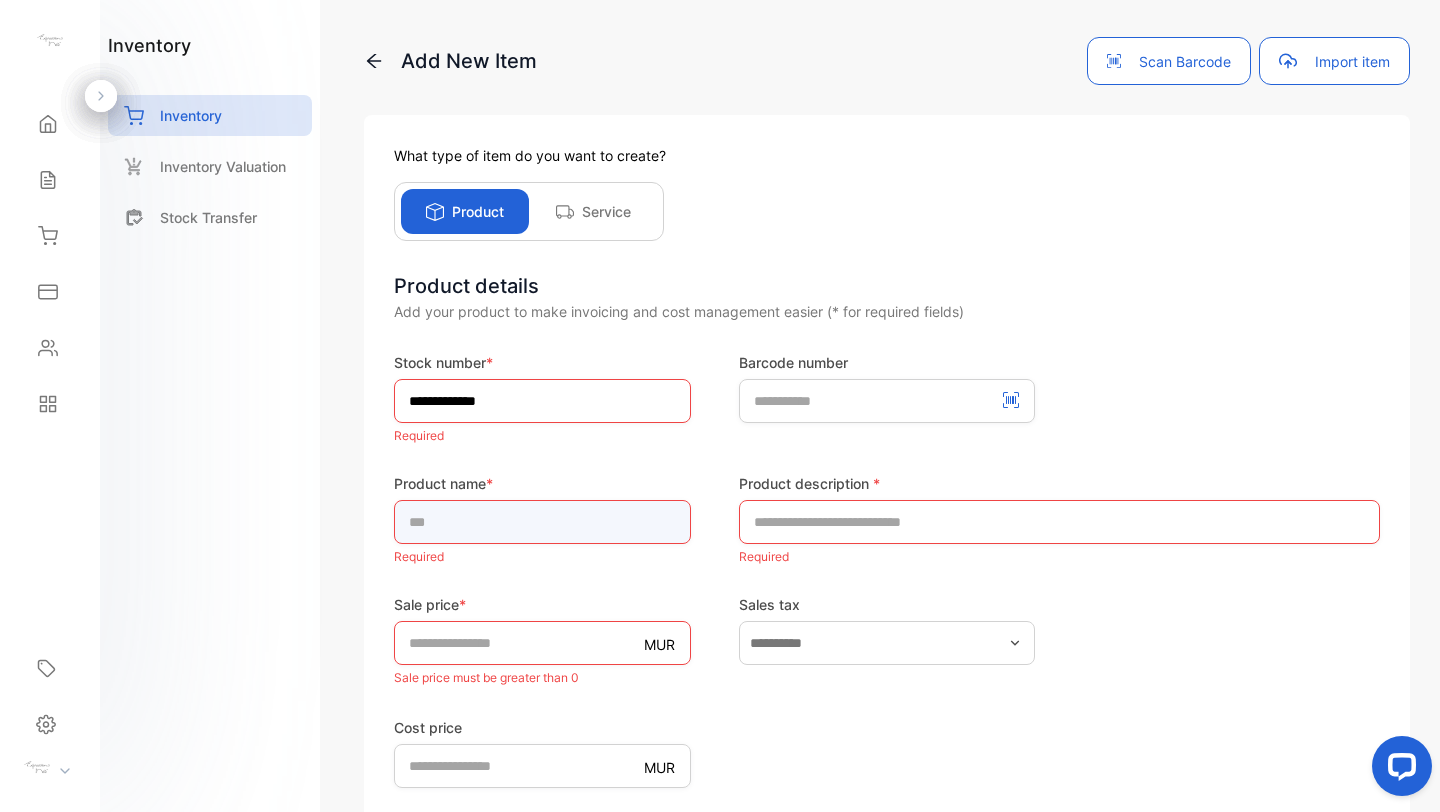 click at bounding box center (542, 522) 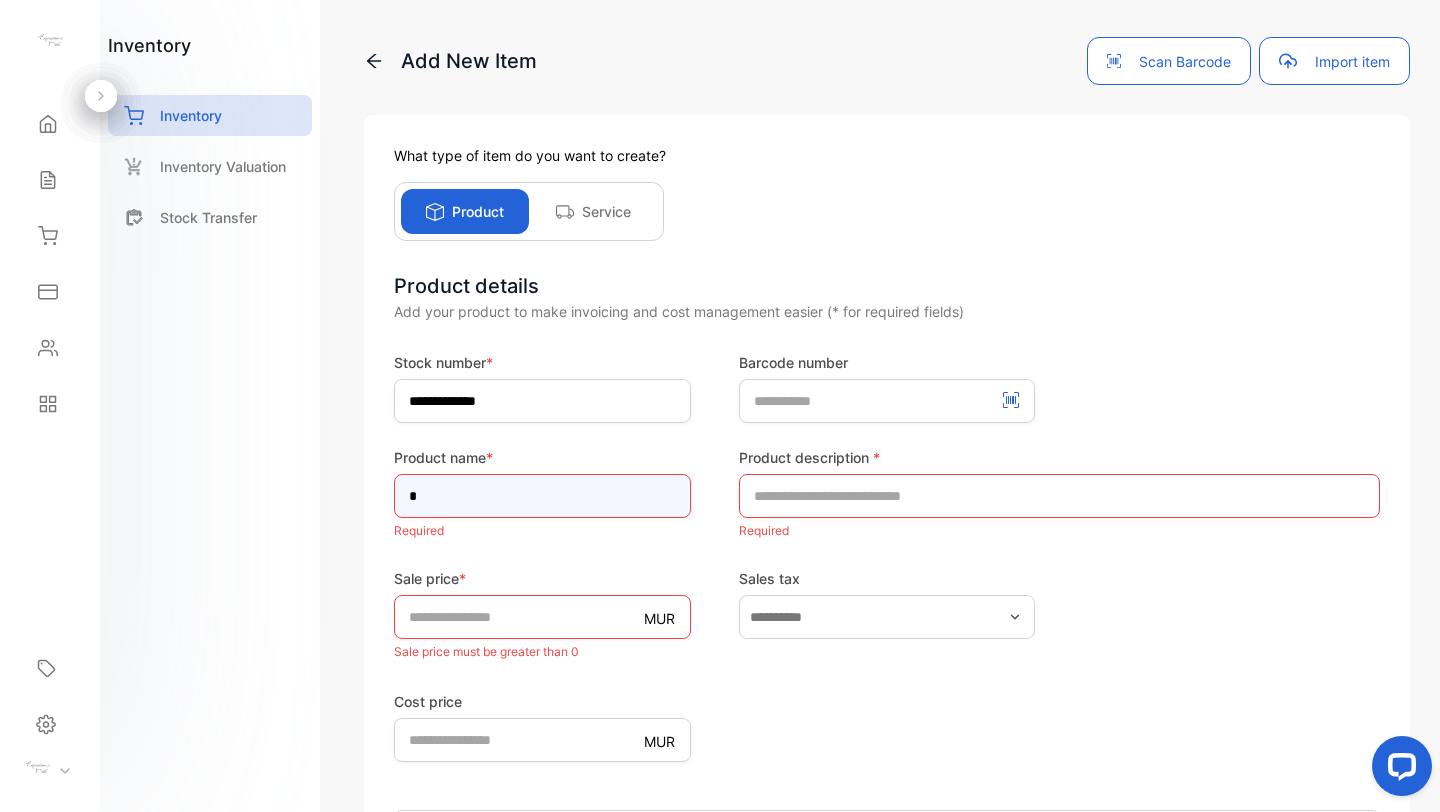 click on "*" at bounding box center [542, 496] 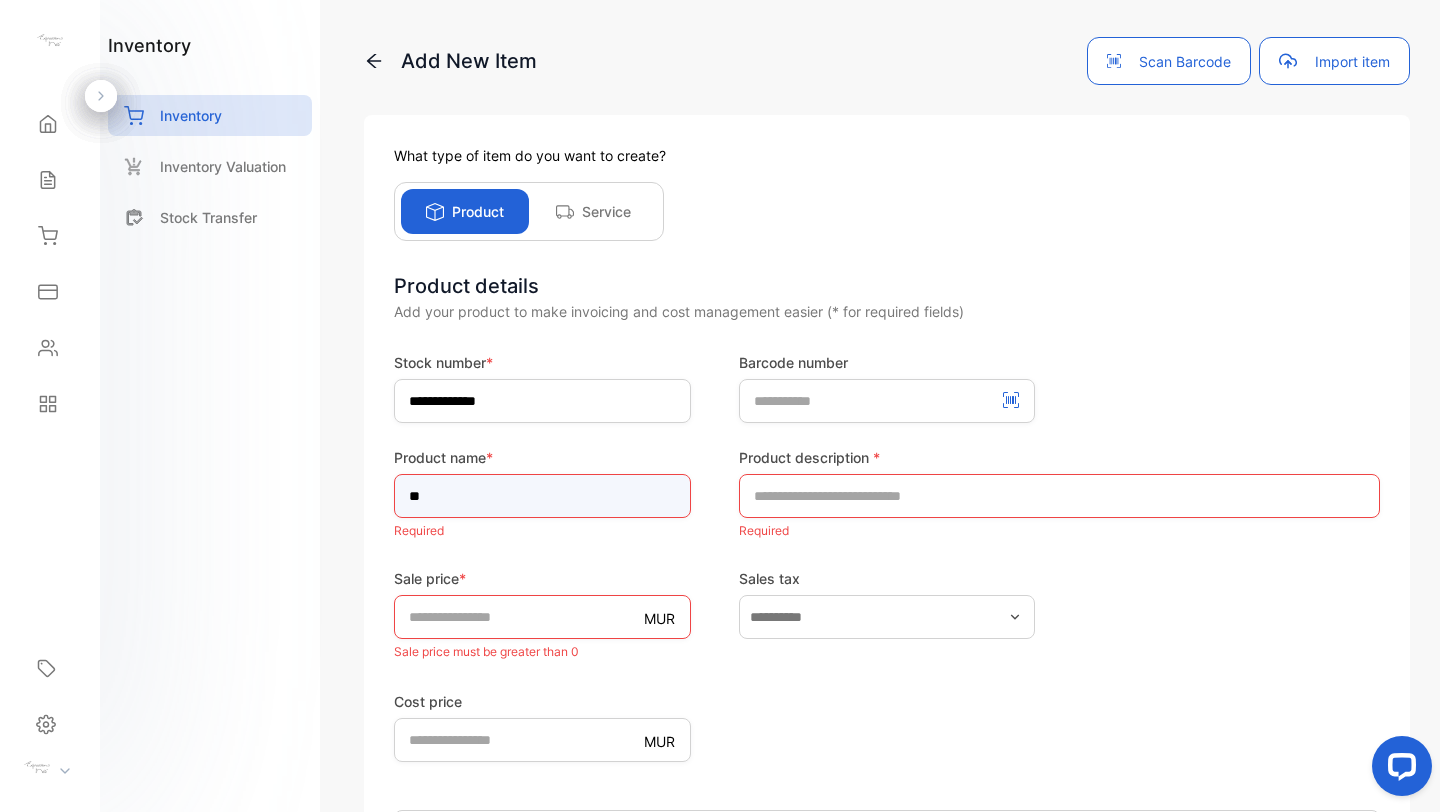 type on "*" 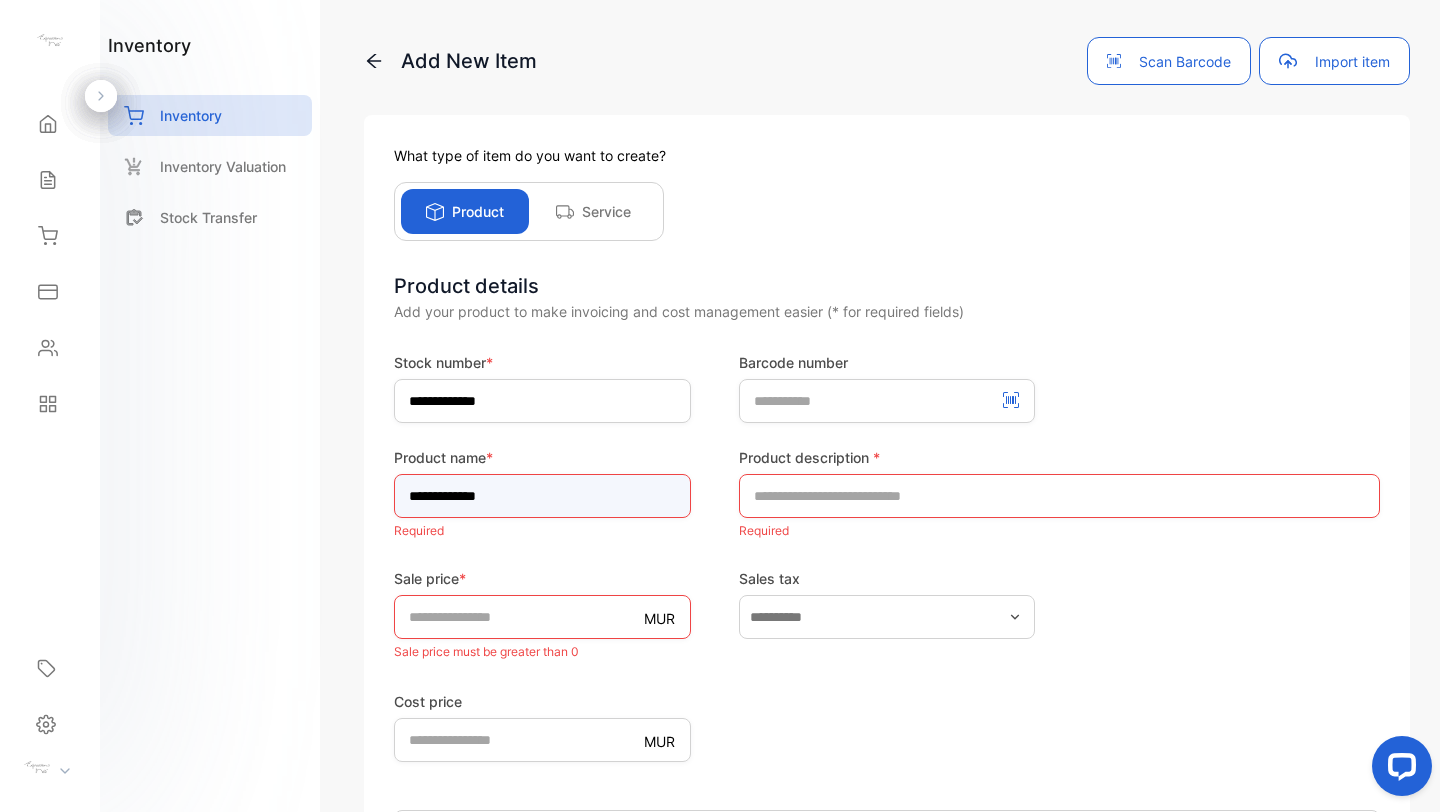 type on "**********" 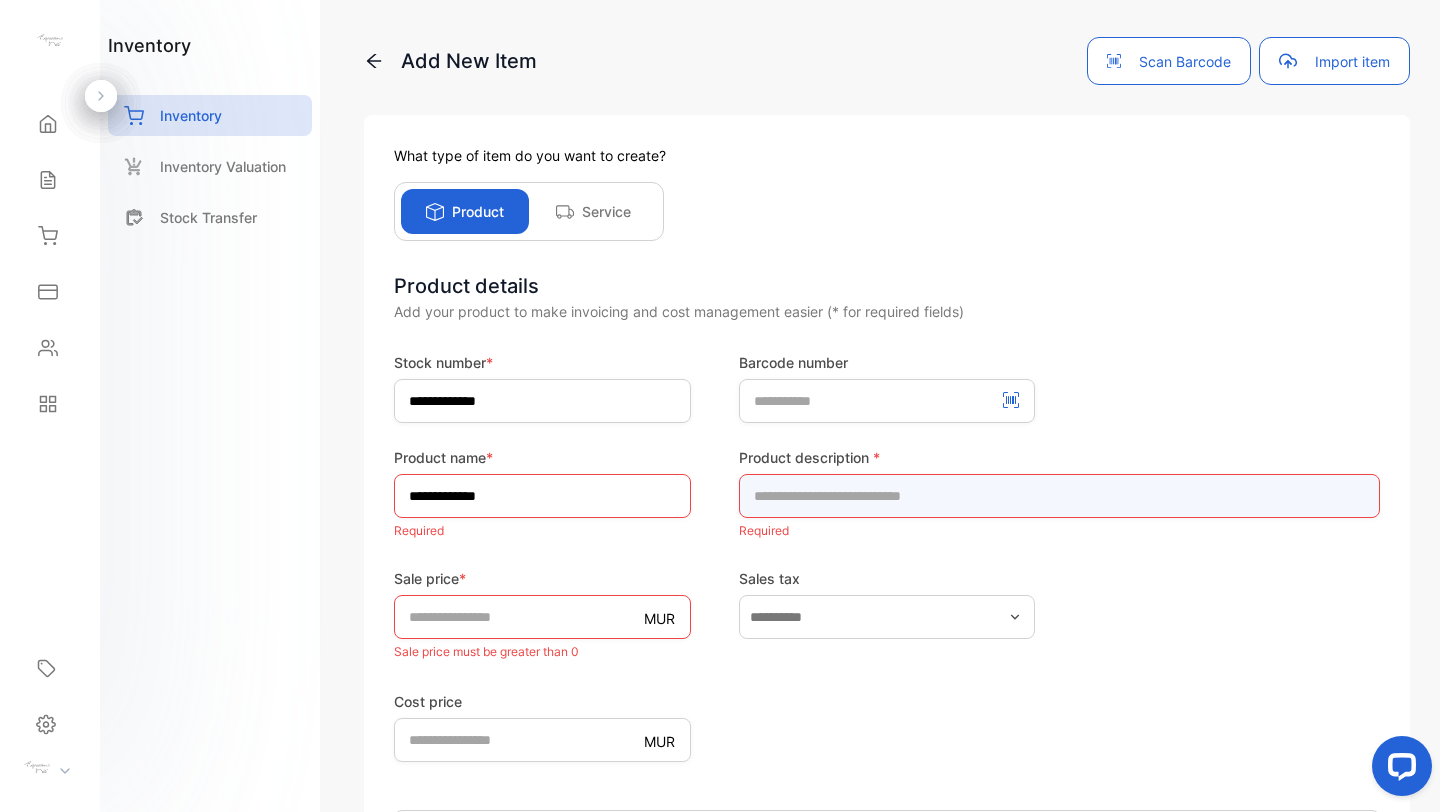 click at bounding box center (1059, 496) 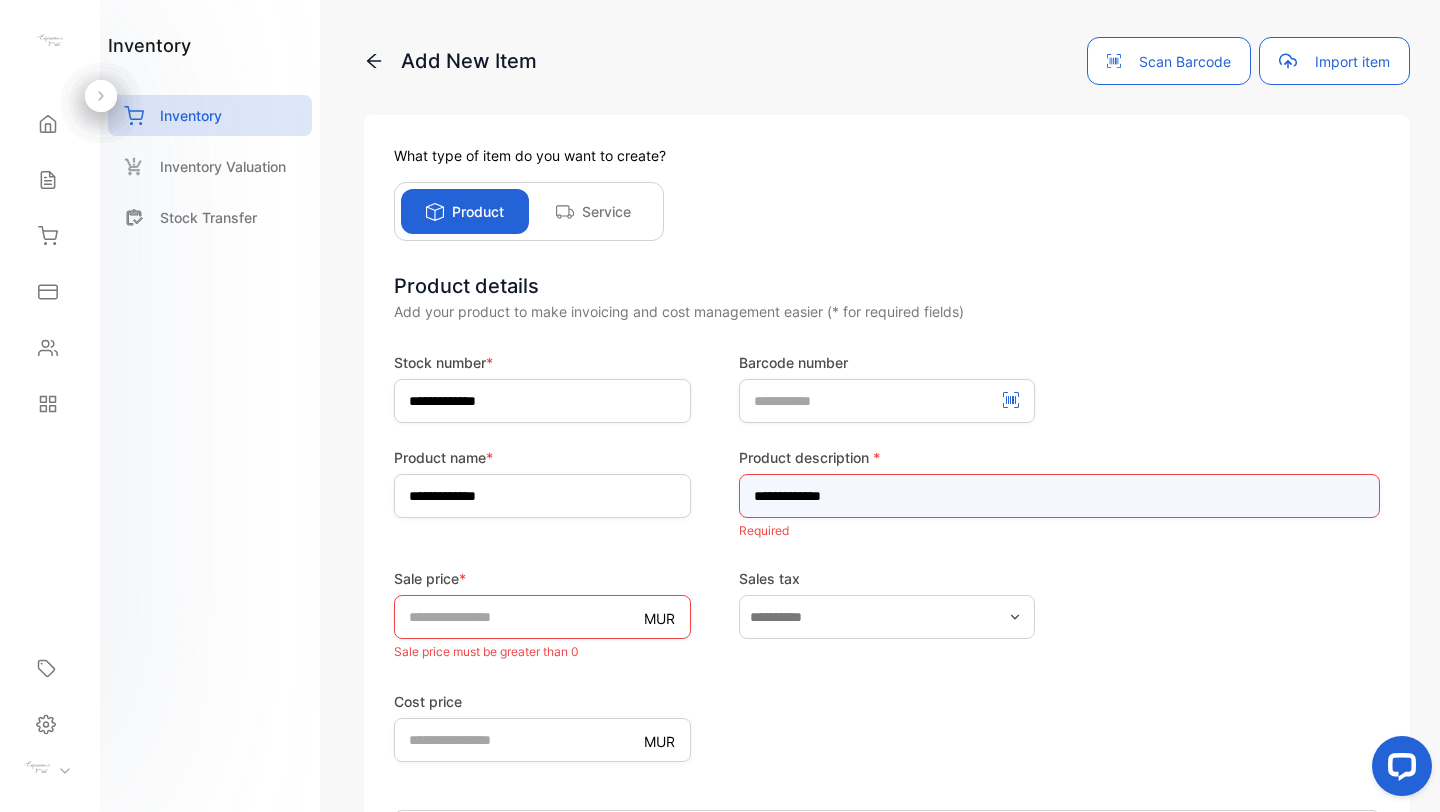 type on "**********" 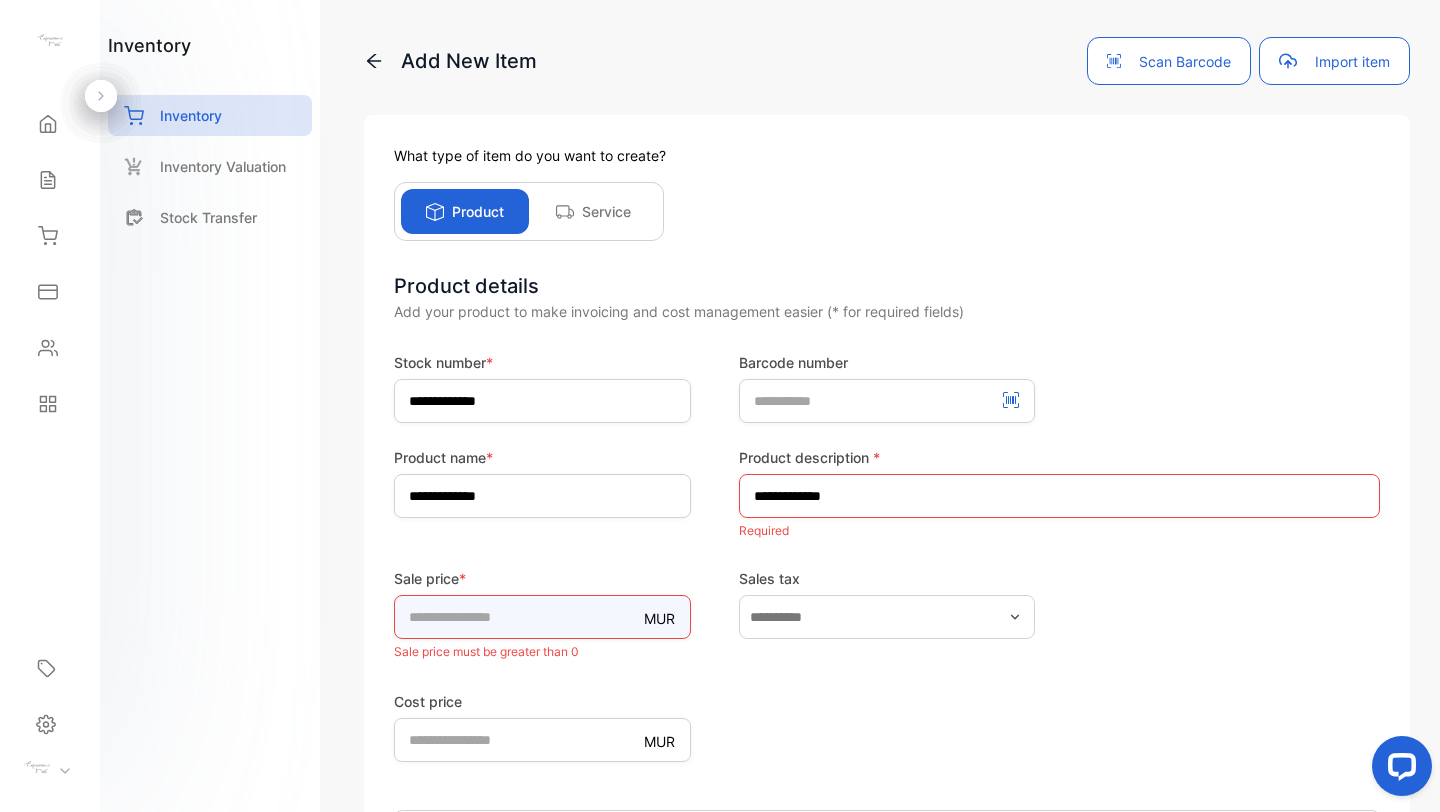 click on "Sale price  *   MUR * Sale price must be greater than 0" at bounding box center [542, 616] 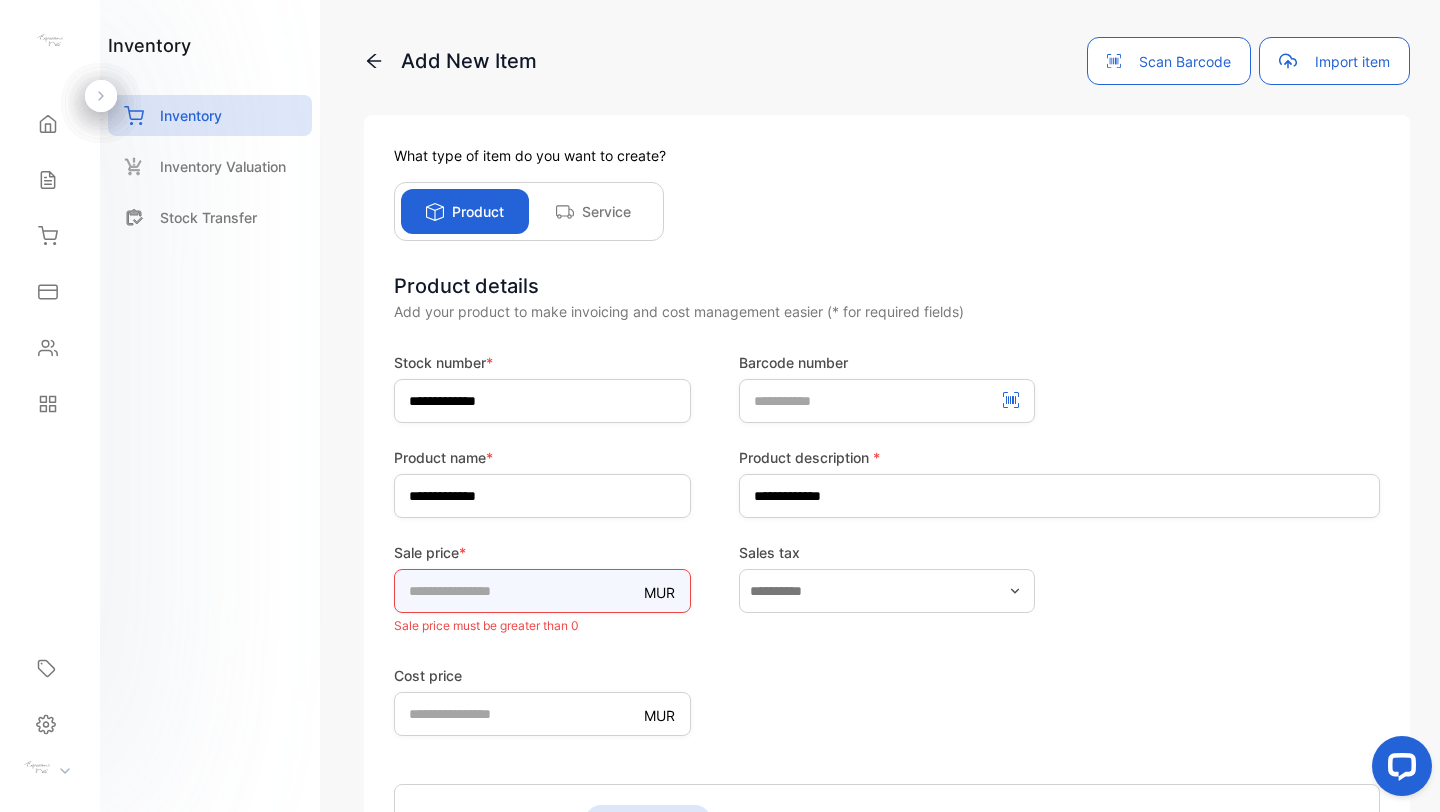 type on "***" 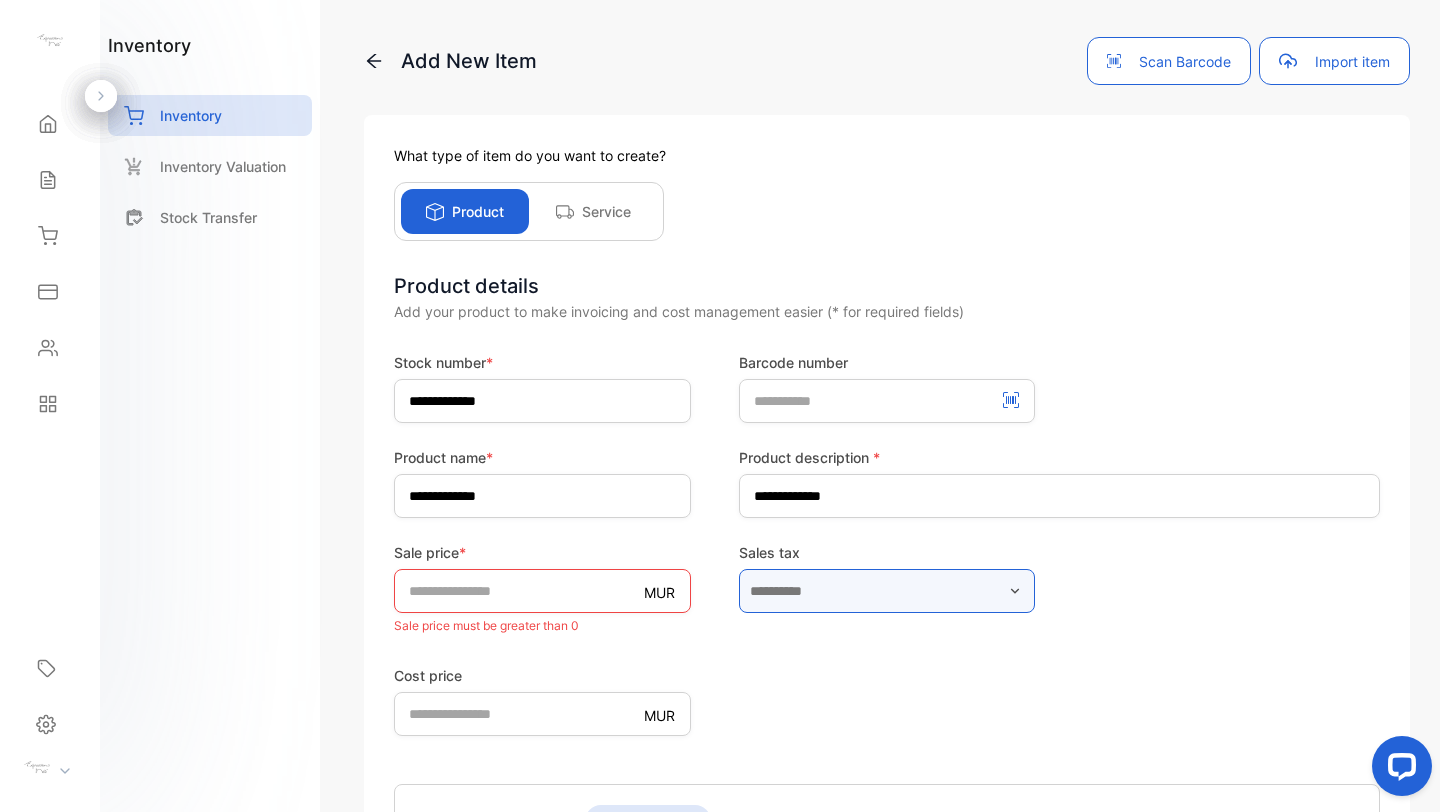 click at bounding box center (887, 591) 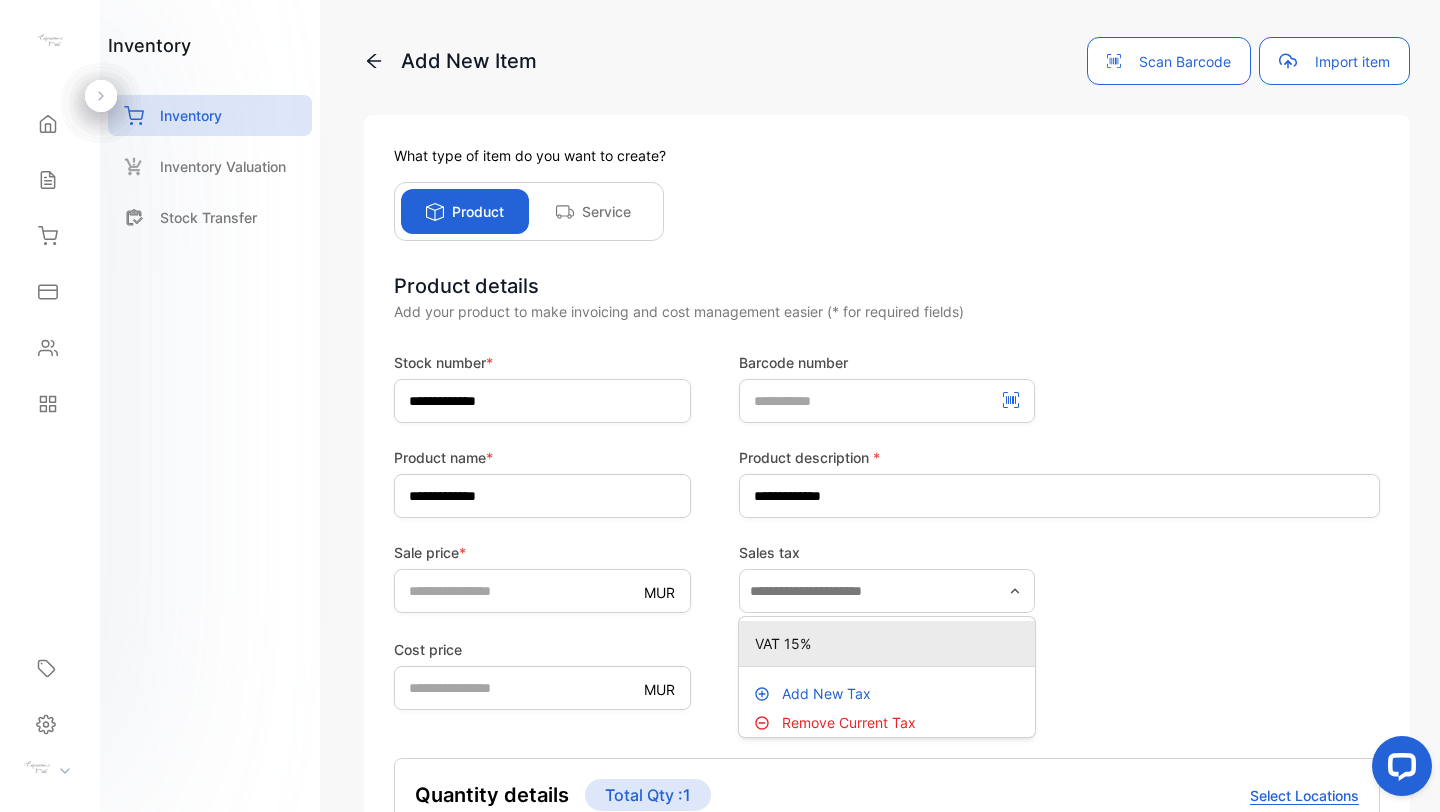 click on "VAT 15%" at bounding box center [891, 643] 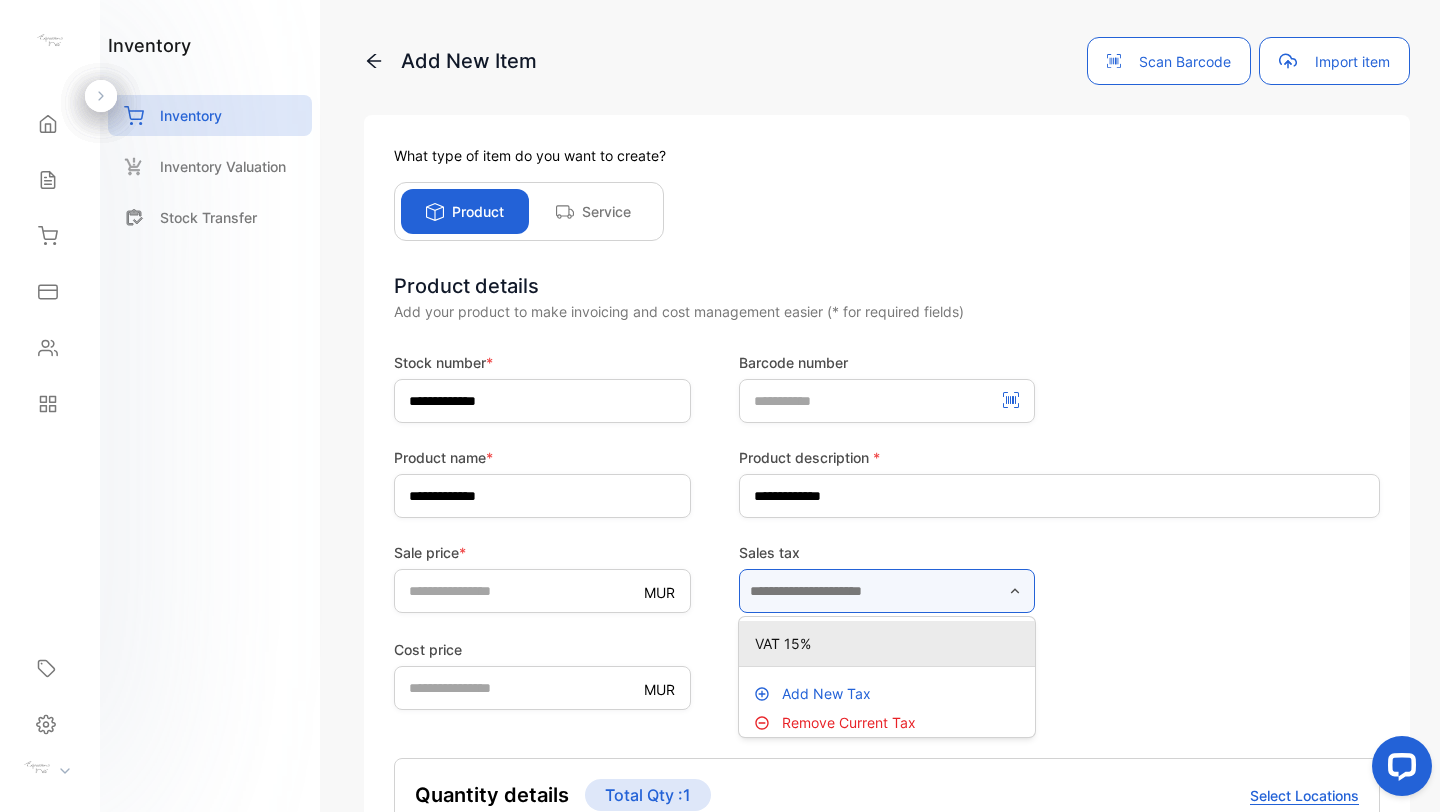 type on "*******" 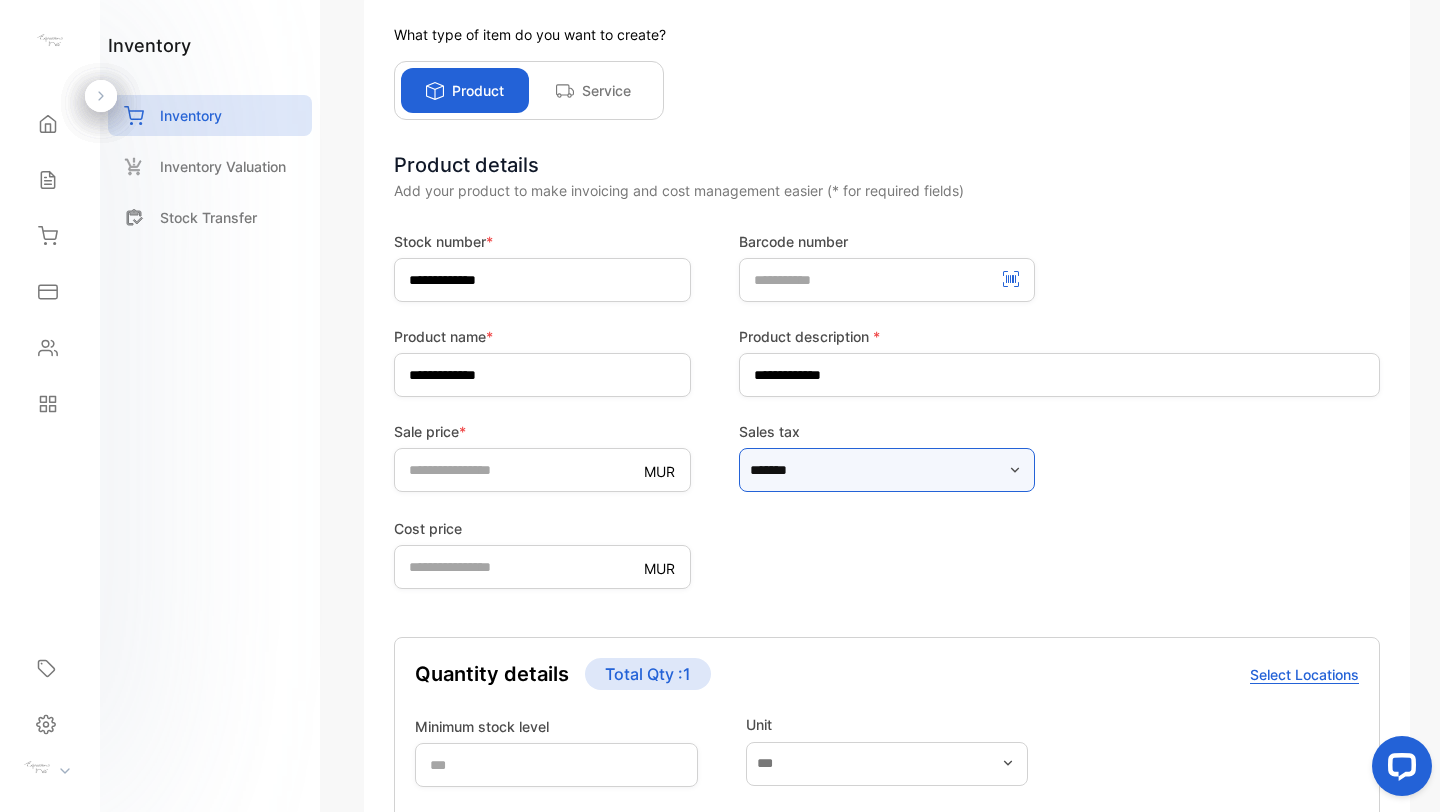 scroll, scrollTop: 199, scrollLeft: 0, axis: vertical 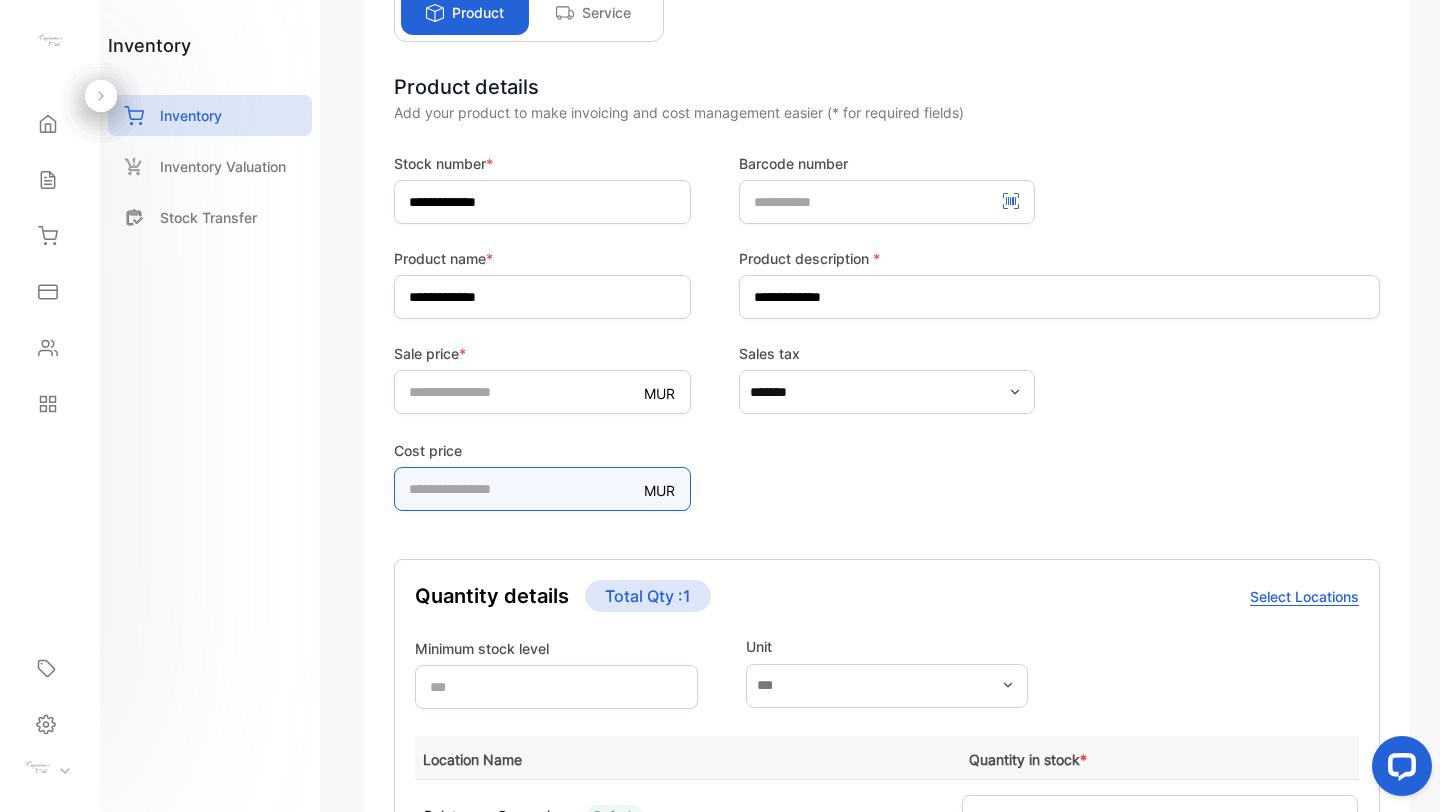 click on "*" at bounding box center [542, 489] 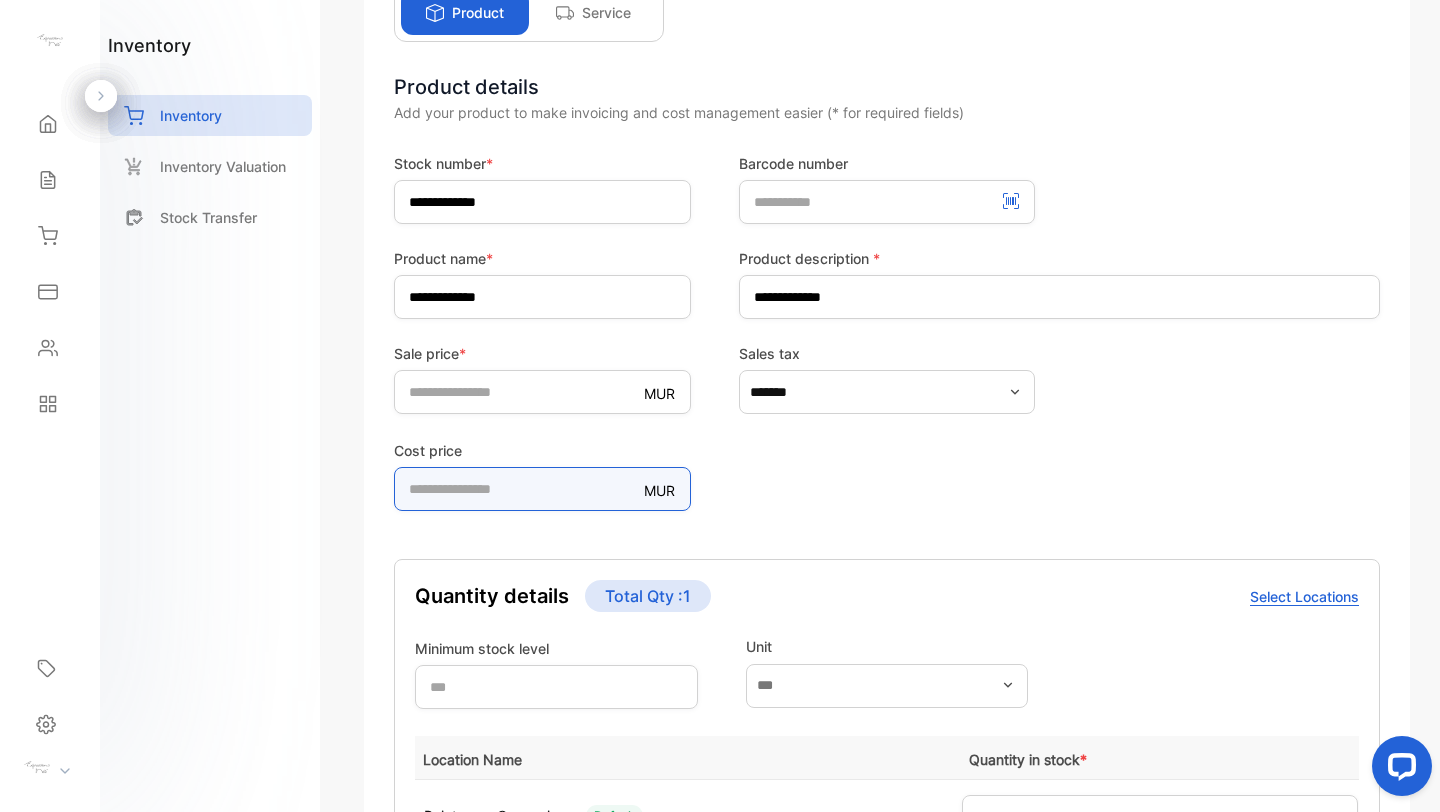 click on "*" at bounding box center (542, 489) 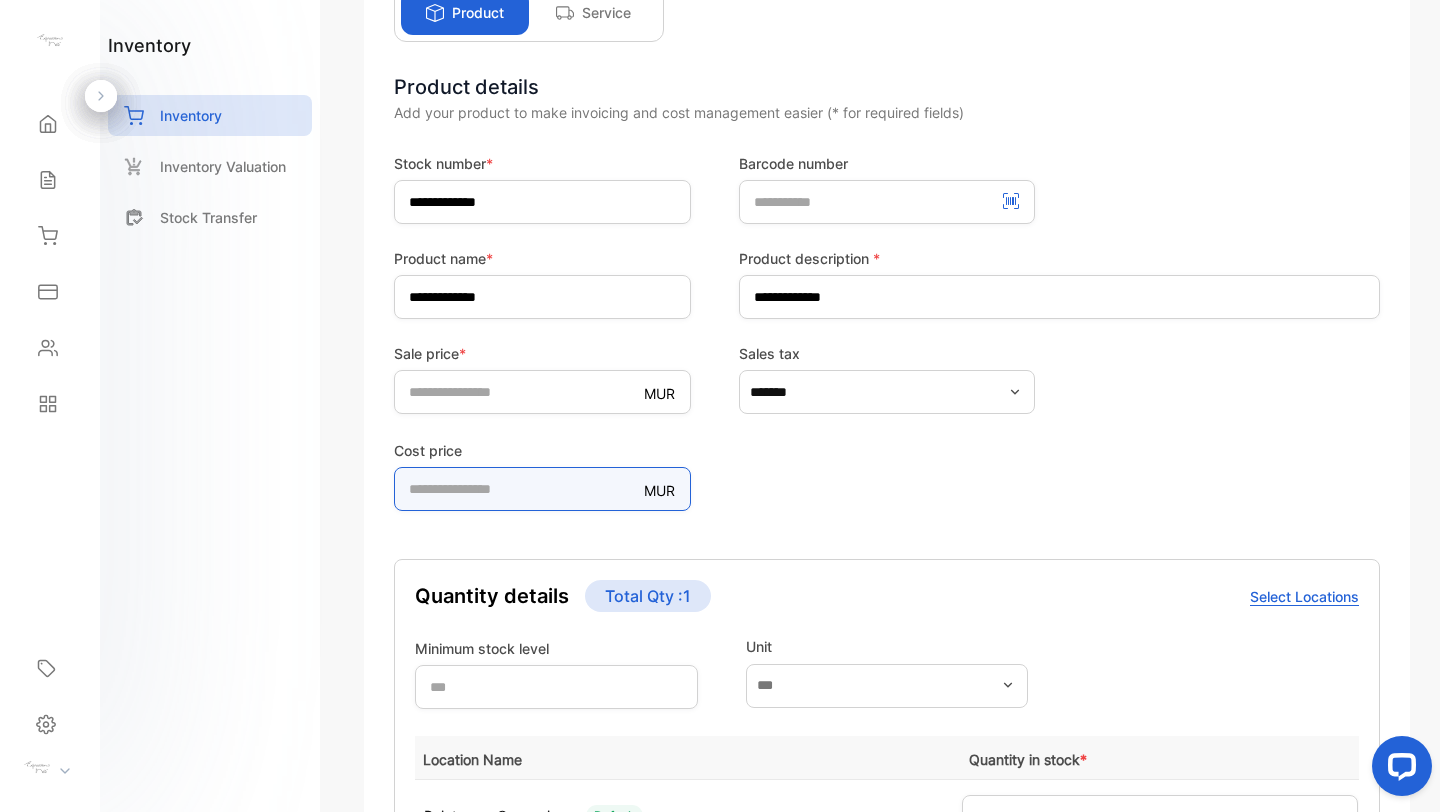 type on "***" 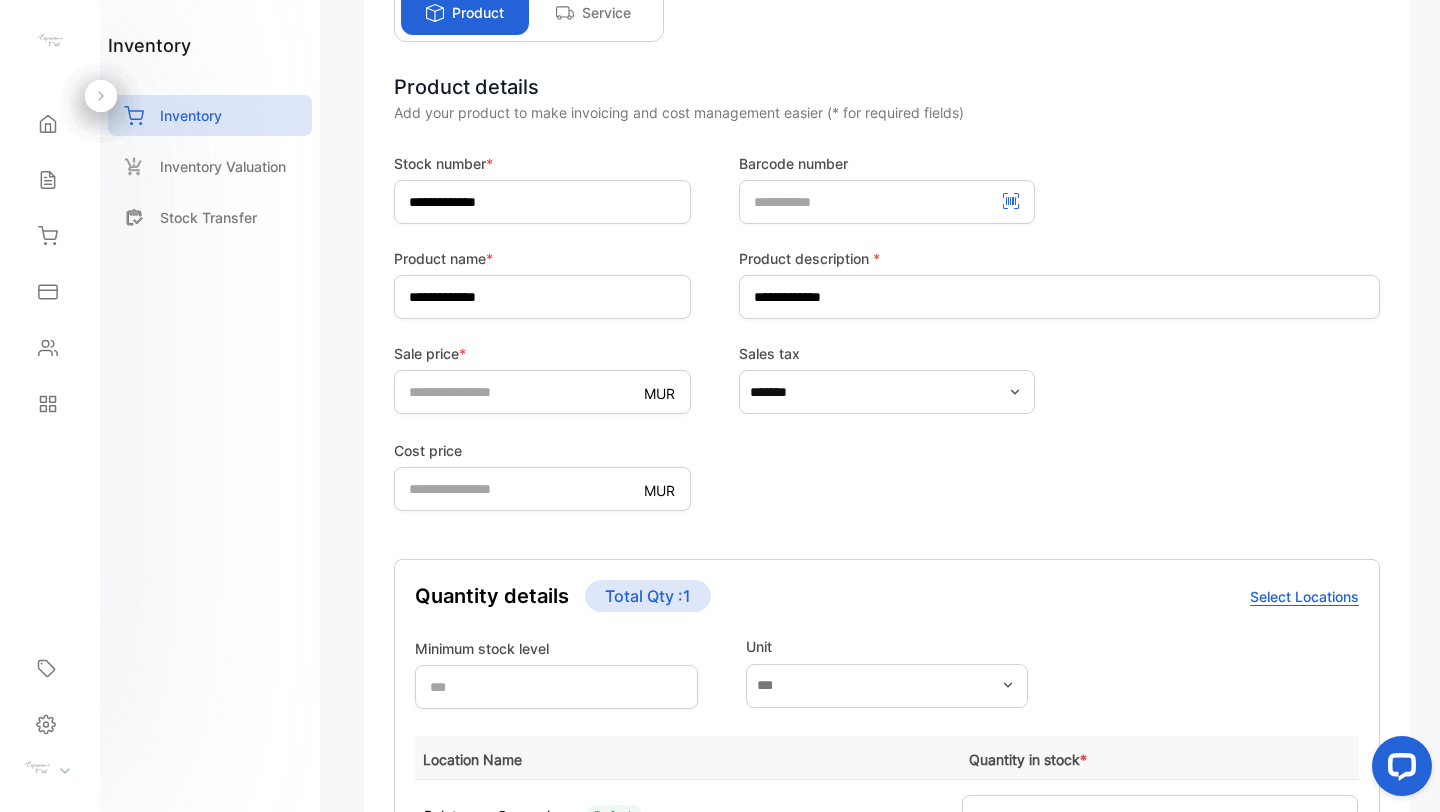 click on "Cost price   MUR ***" at bounding box center (887, 474) 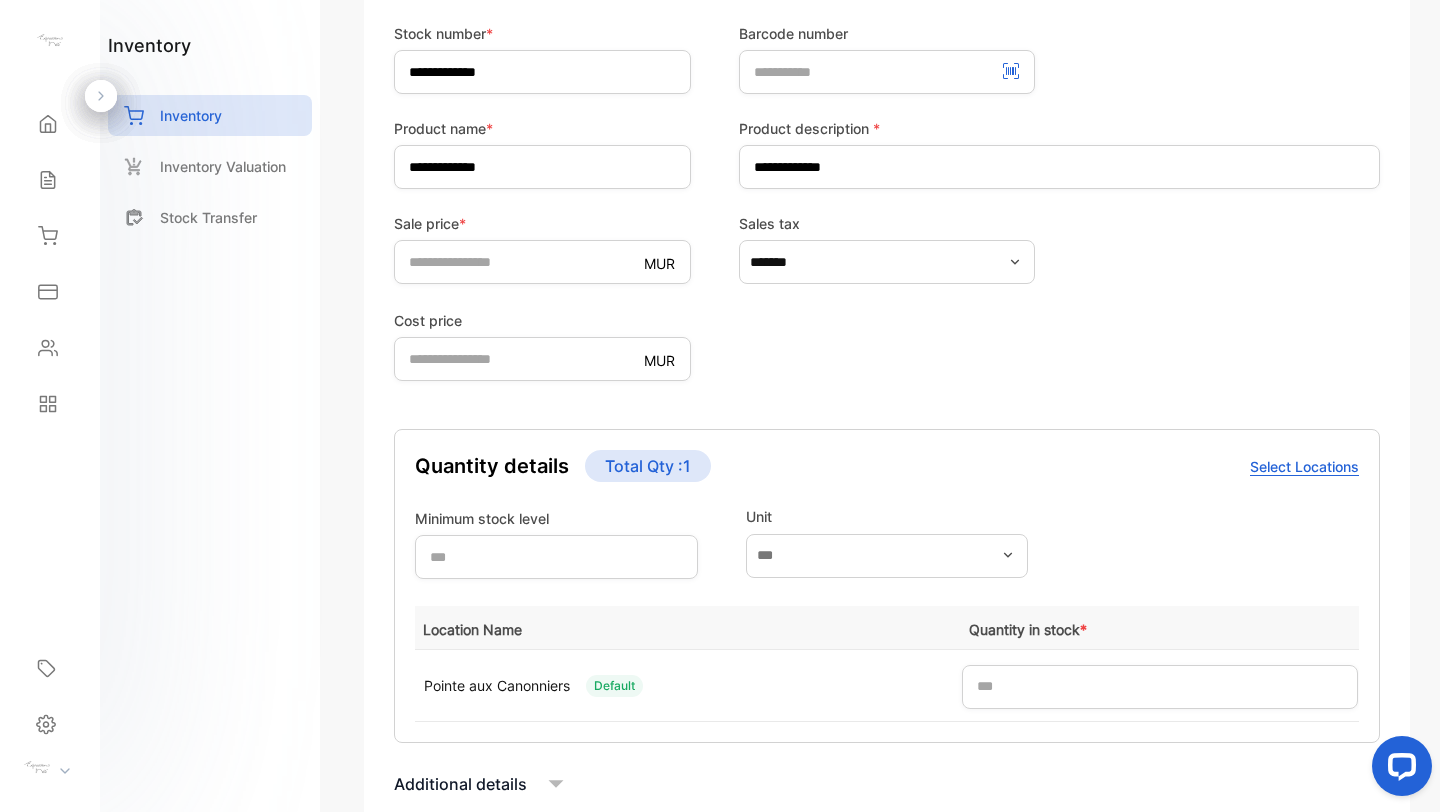 scroll, scrollTop: 331, scrollLeft: 0, axis: vertical 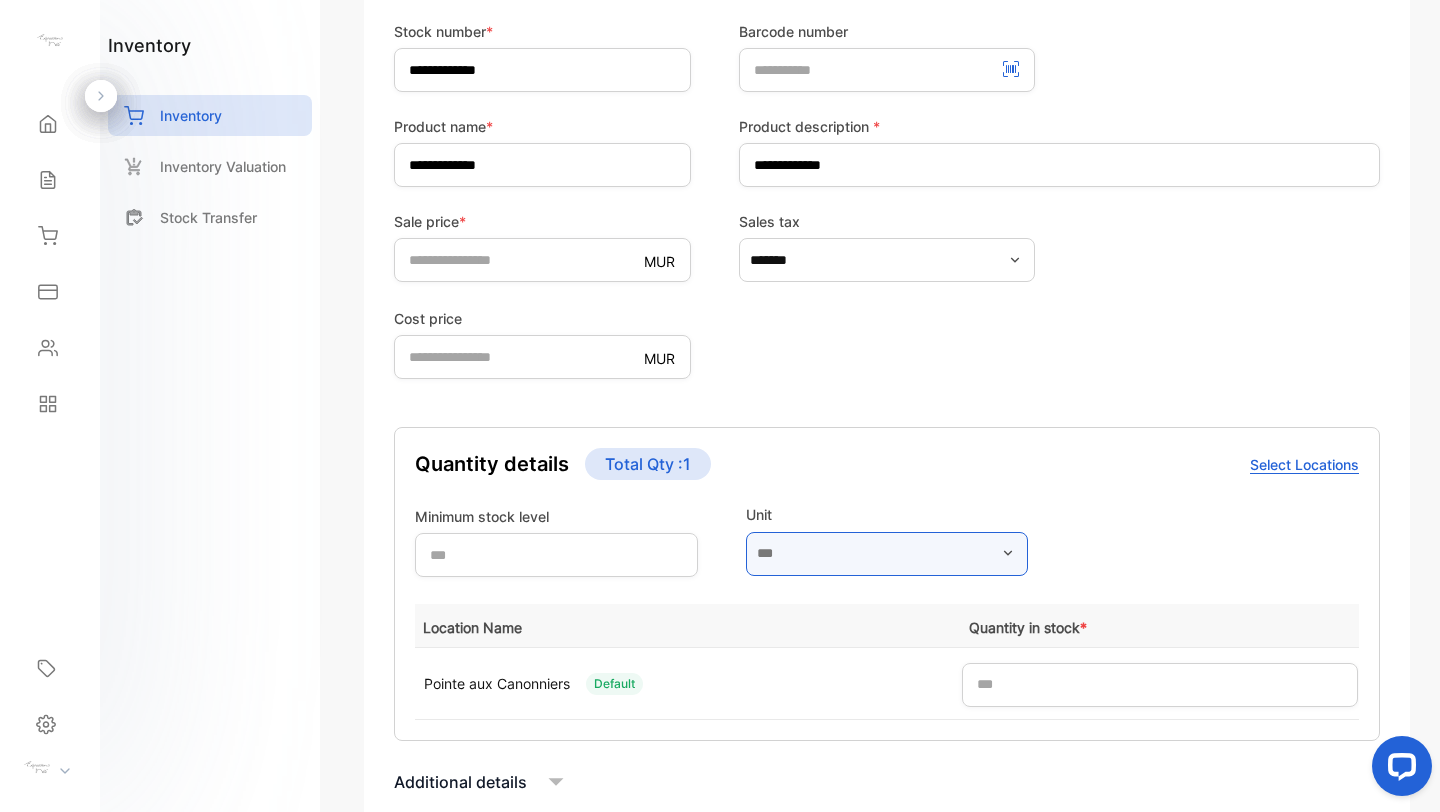click at bounding box center (887, 554) 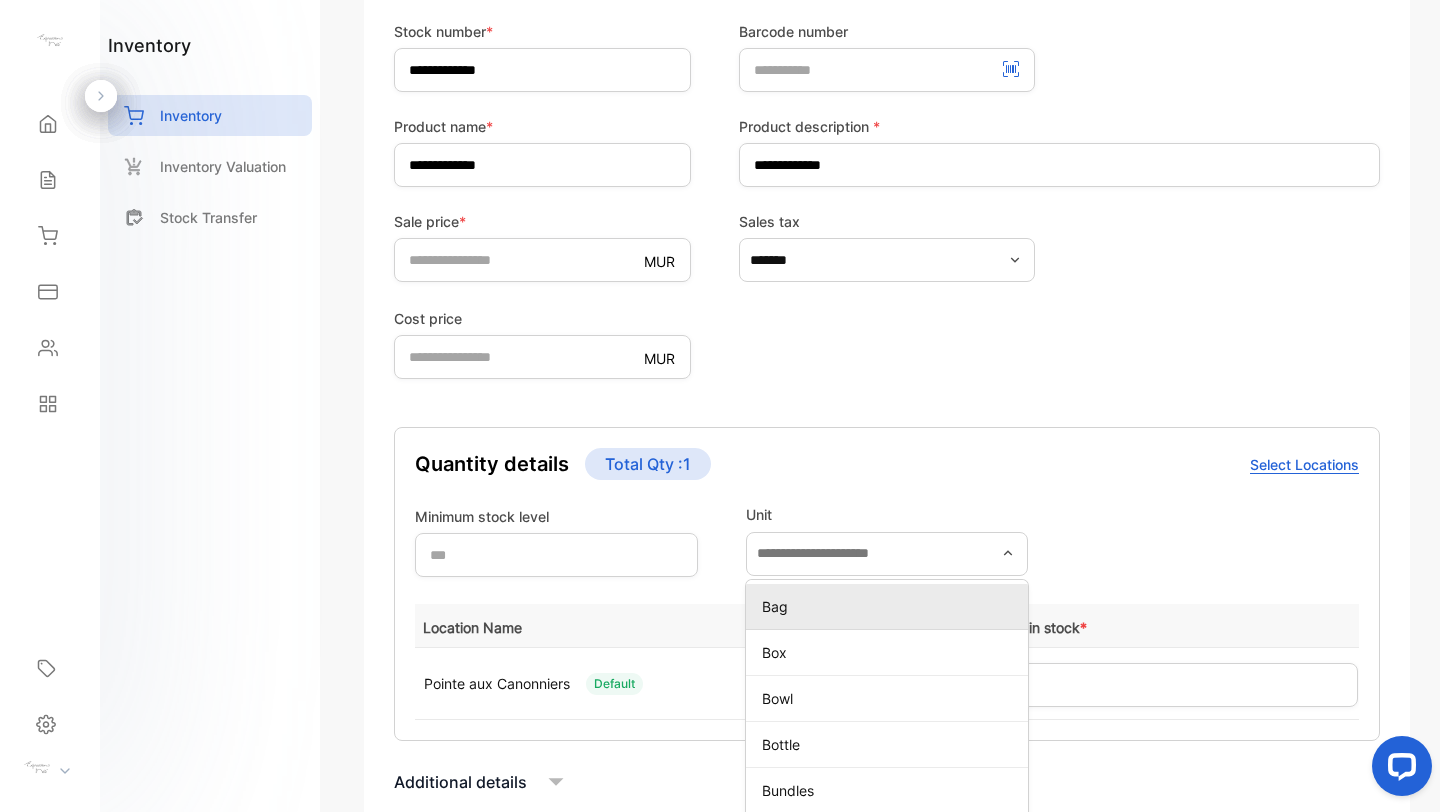click on "Bag" at bounding box center (887, 606) 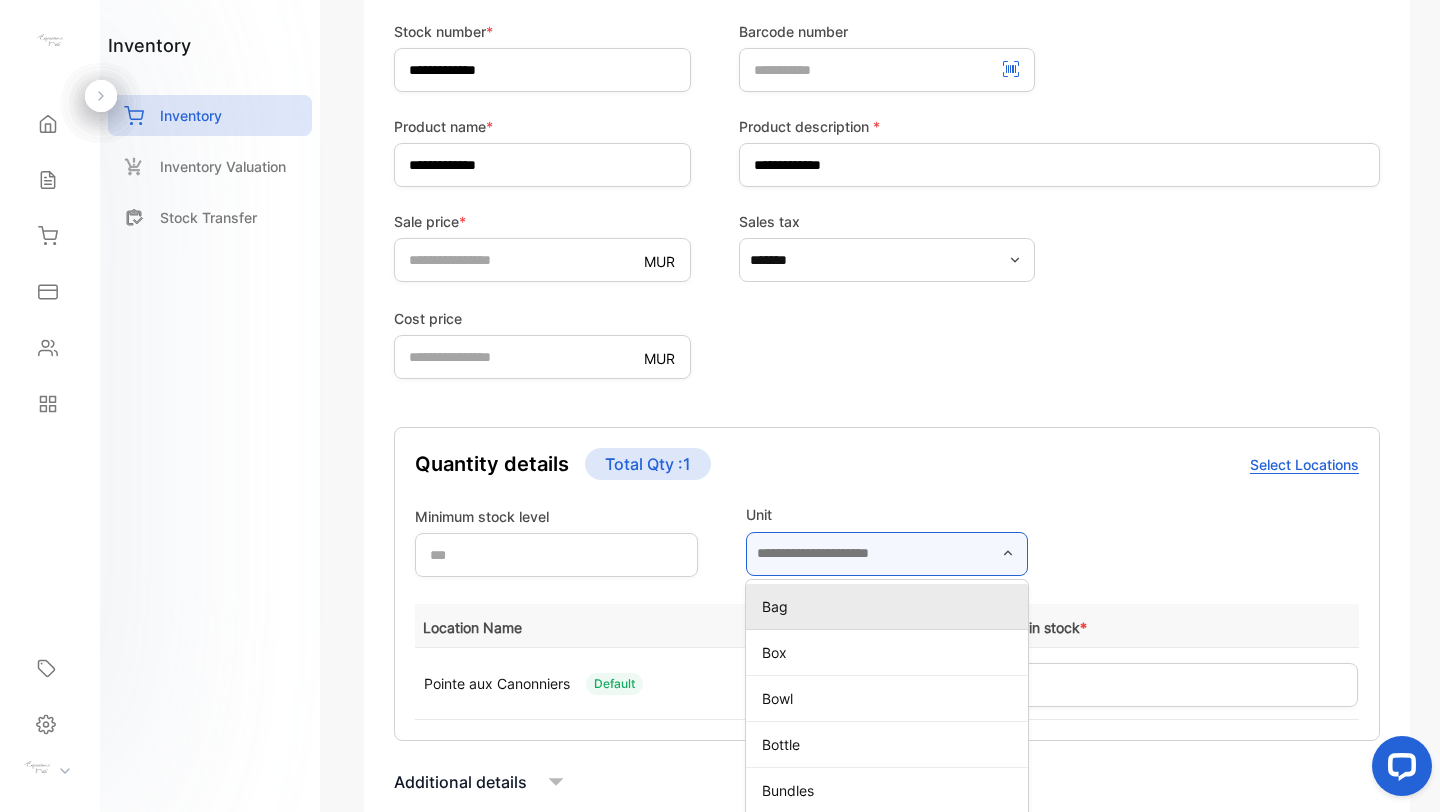 type on "***" 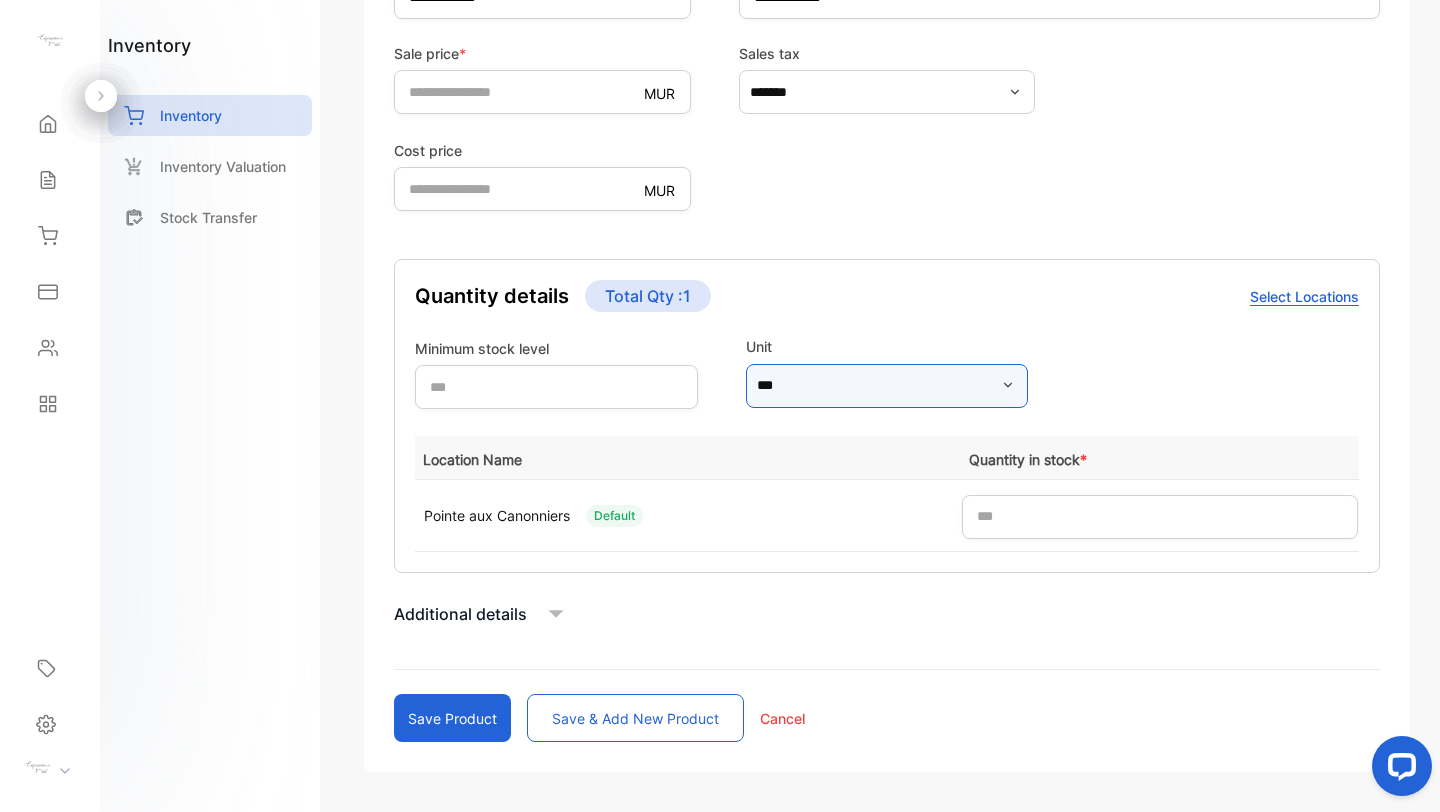 scroll, scrollTop: 571, scrollLeft: 0, axis: vertical 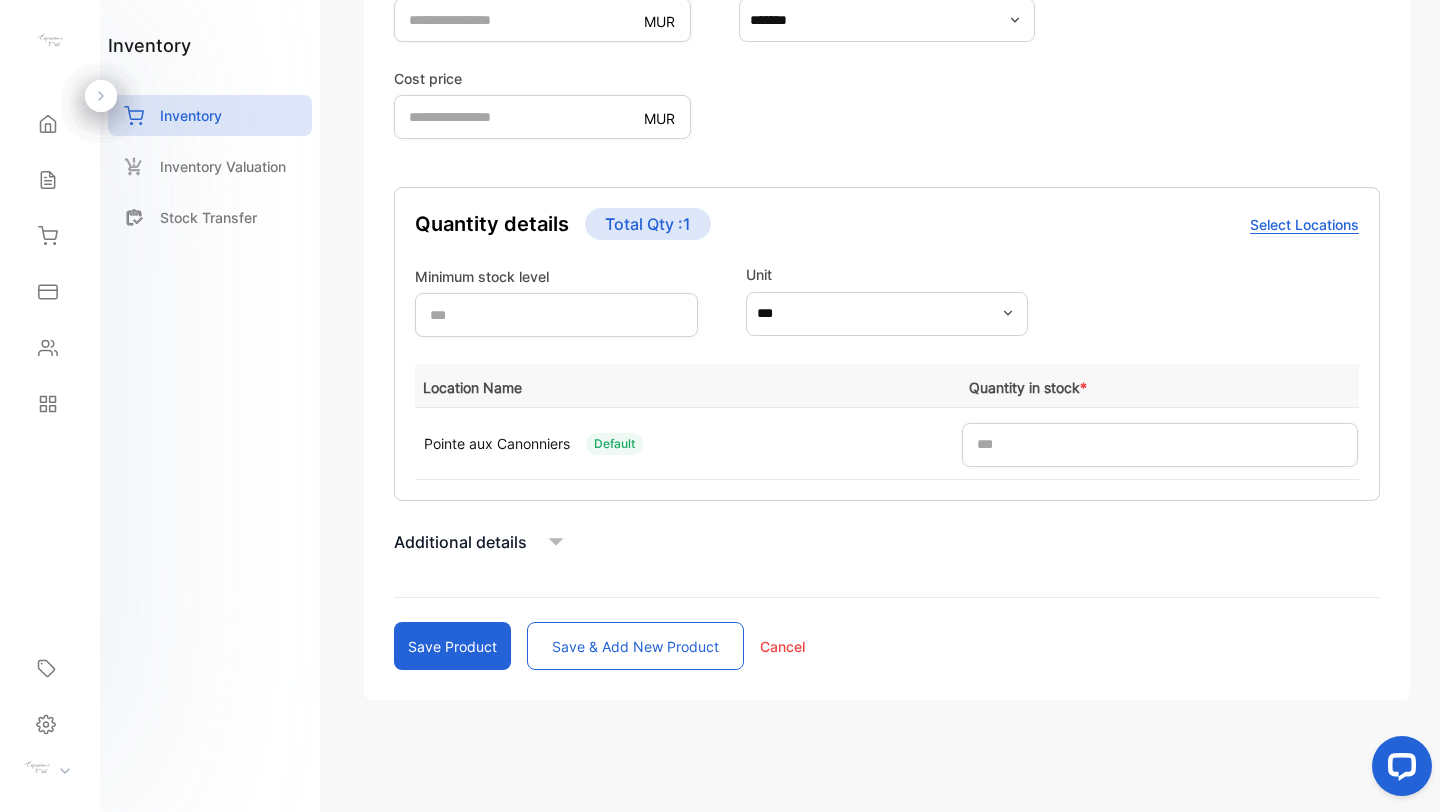 click 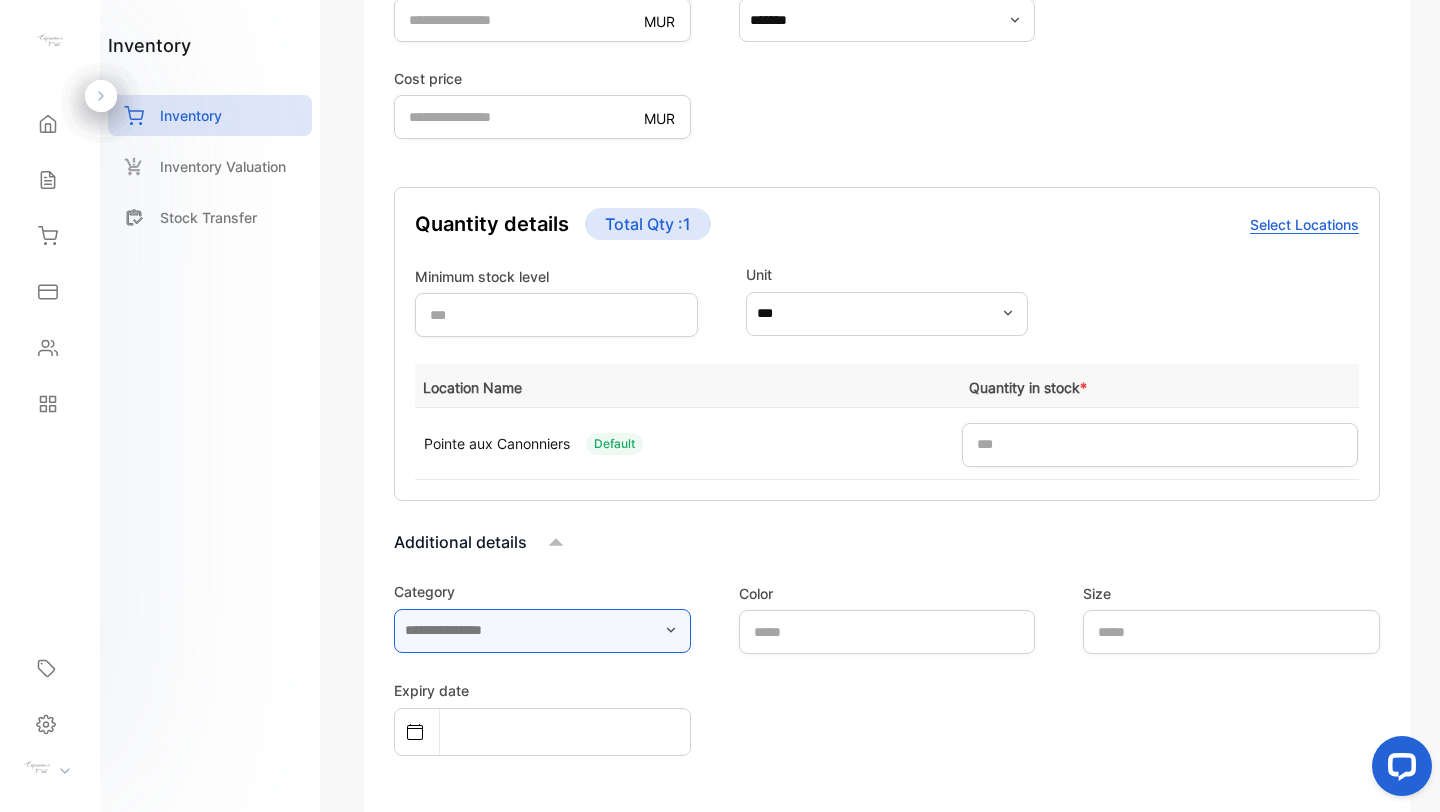 click at bounding box center (542, 631) 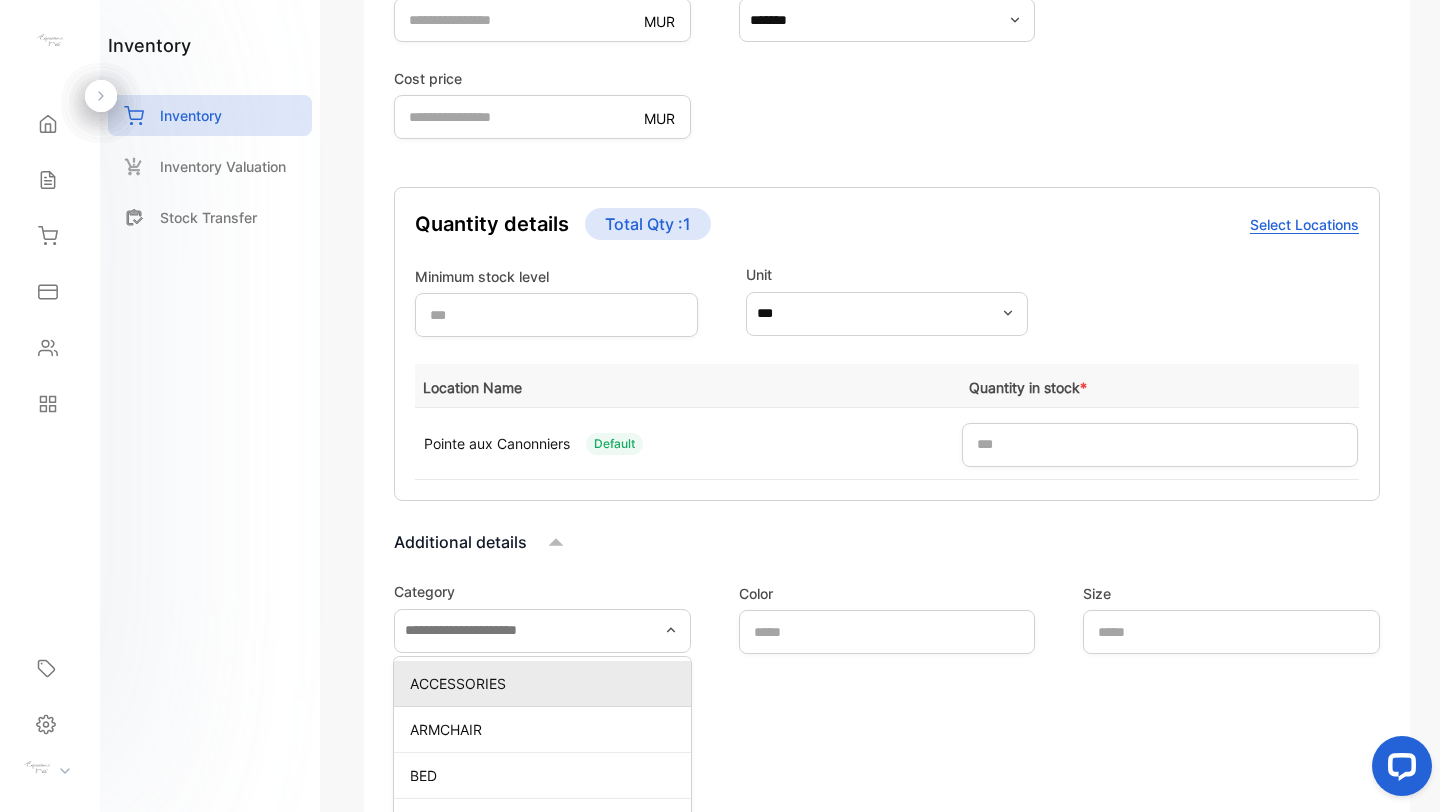 click on "ACCESSORIES" at bounding box center (546, 683) 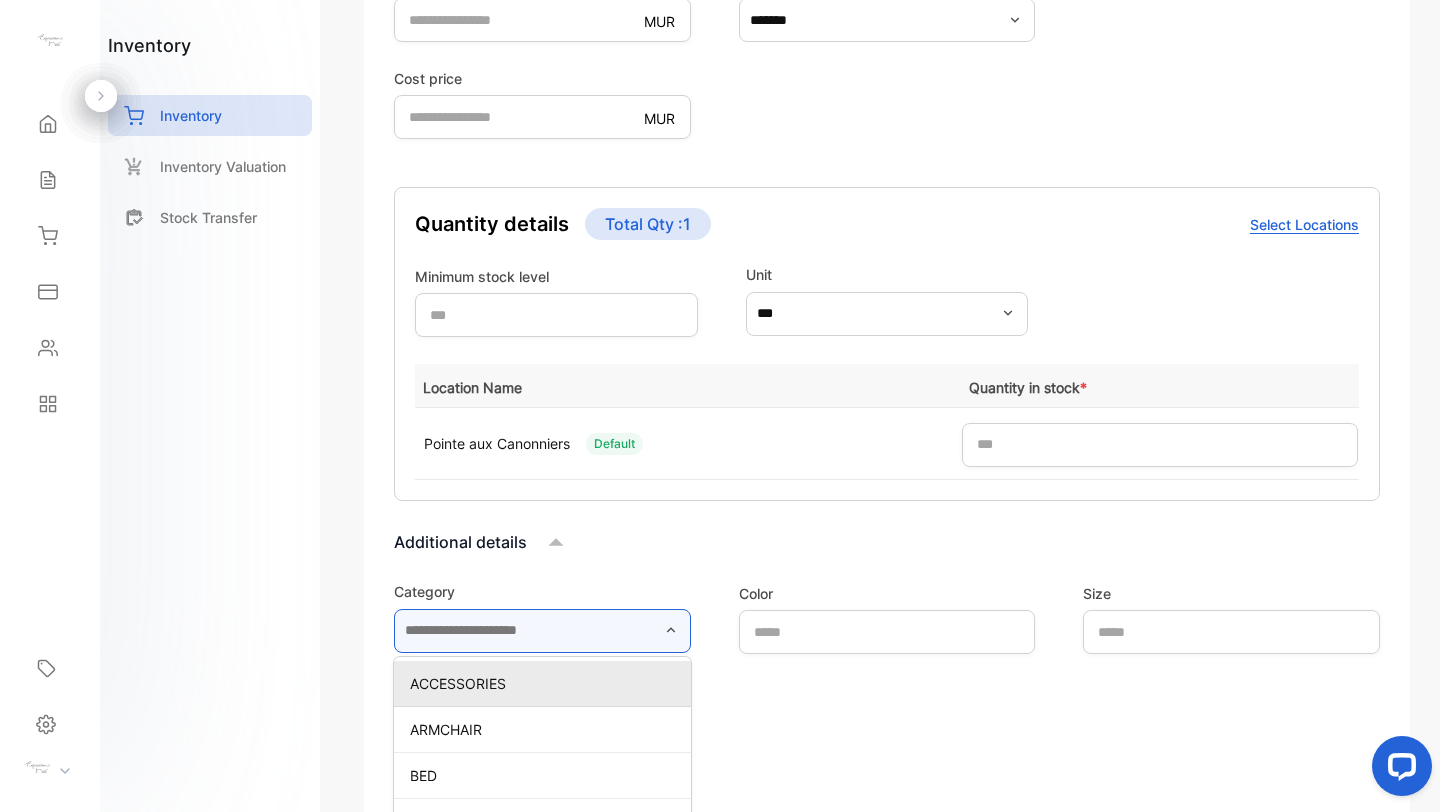 type on "**********" 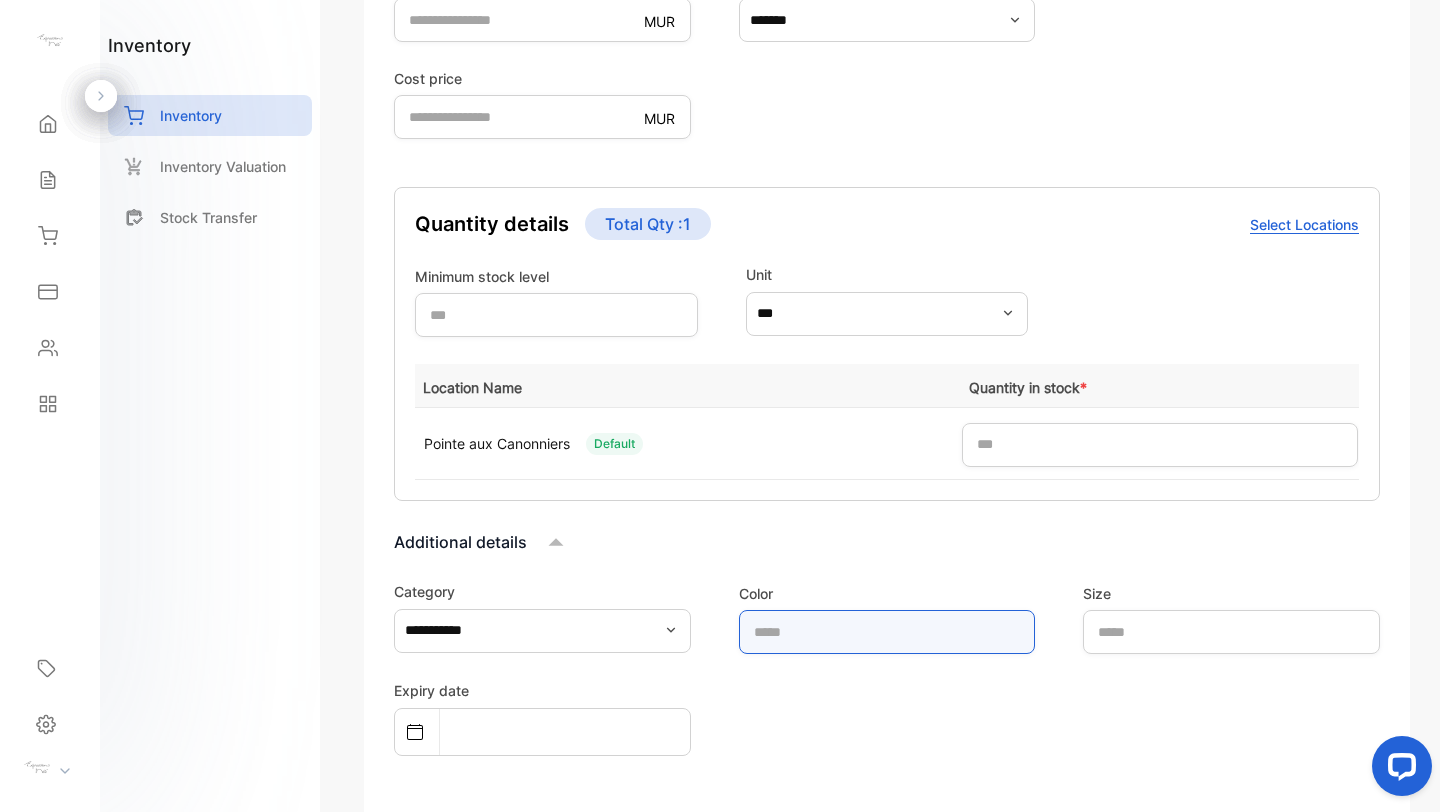 click at bounding box center (887, 632) 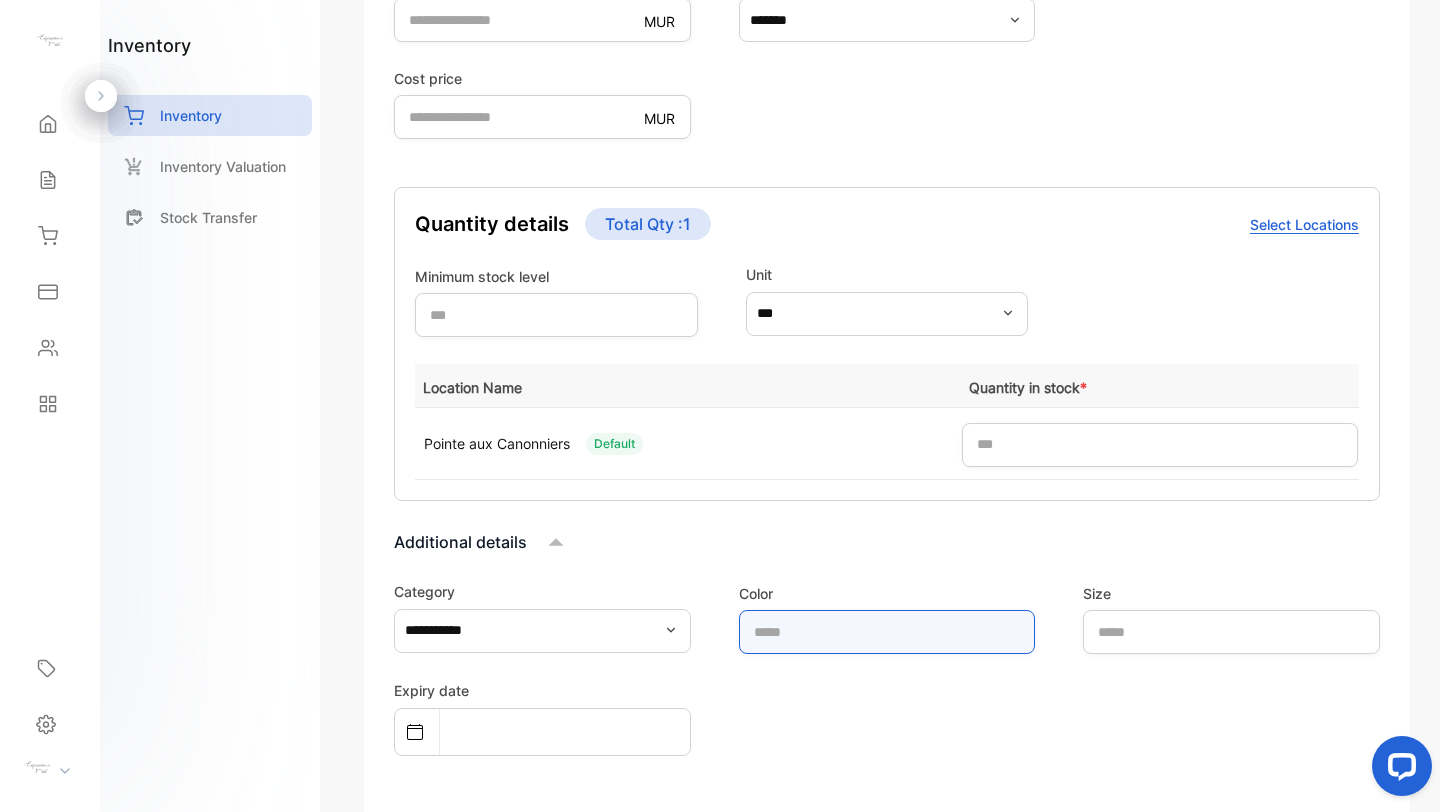 type on "**********" 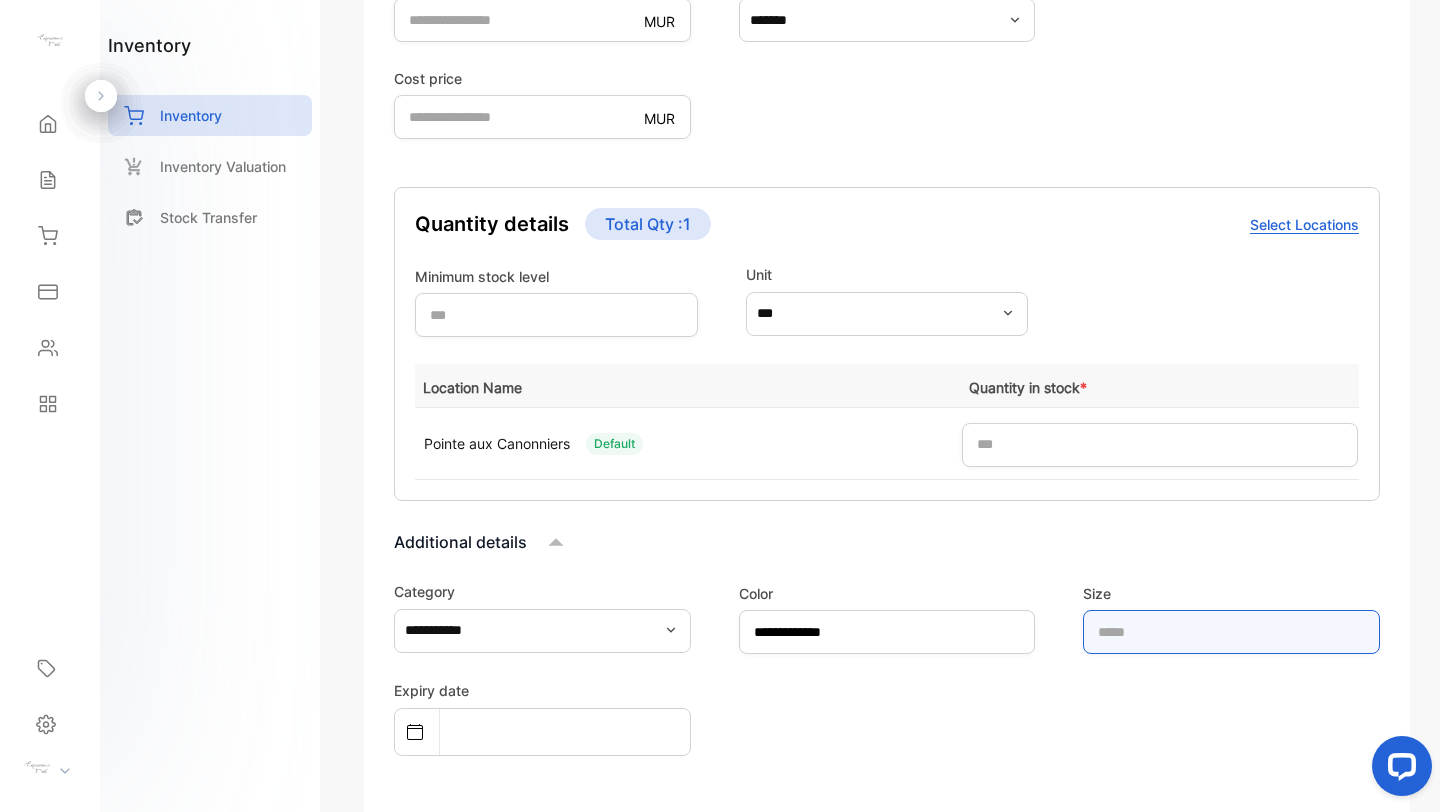 click at bounding box center [1231, 632] 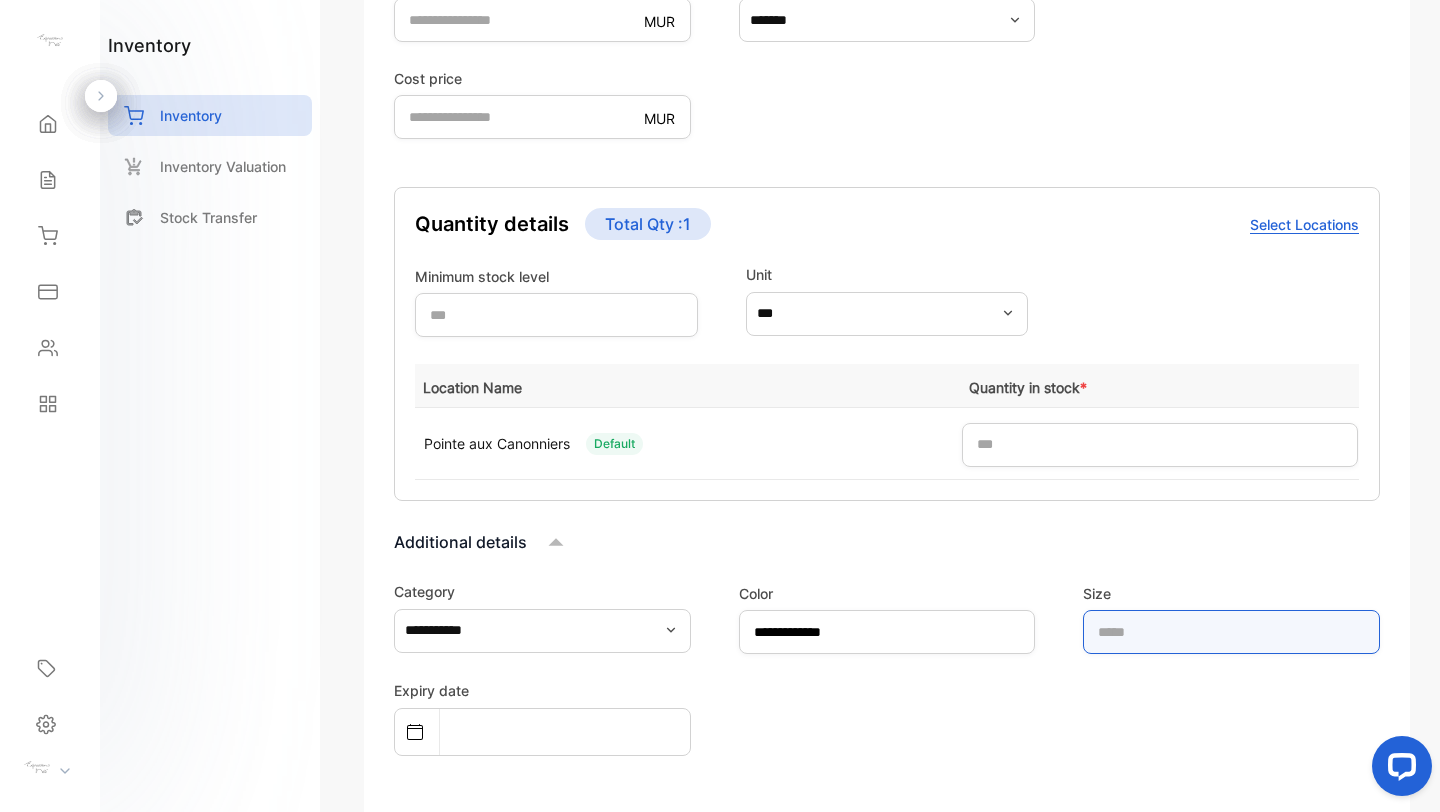 type on "******" 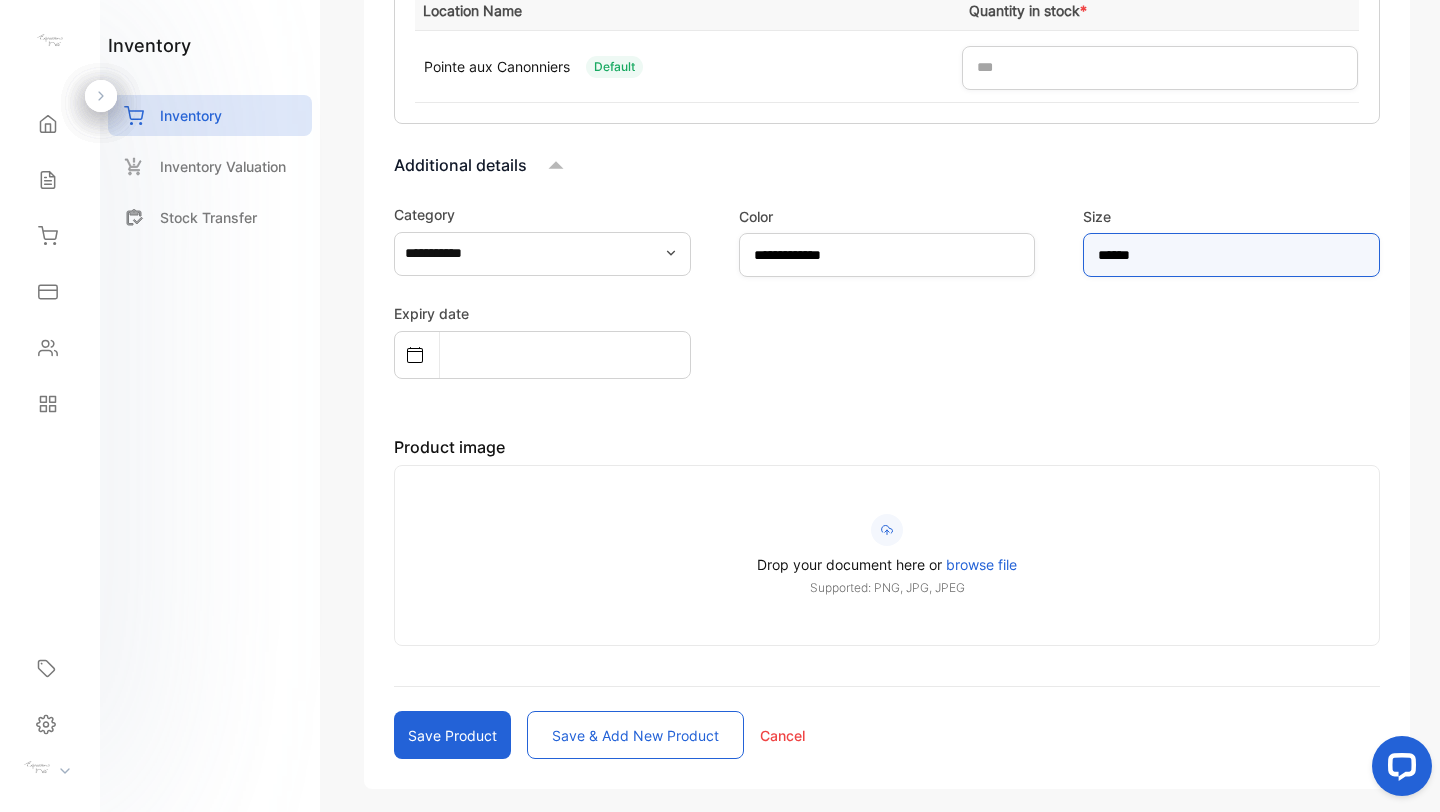 scroll, scrollTop: 1037, scrollLeft: 0, axis: vertical 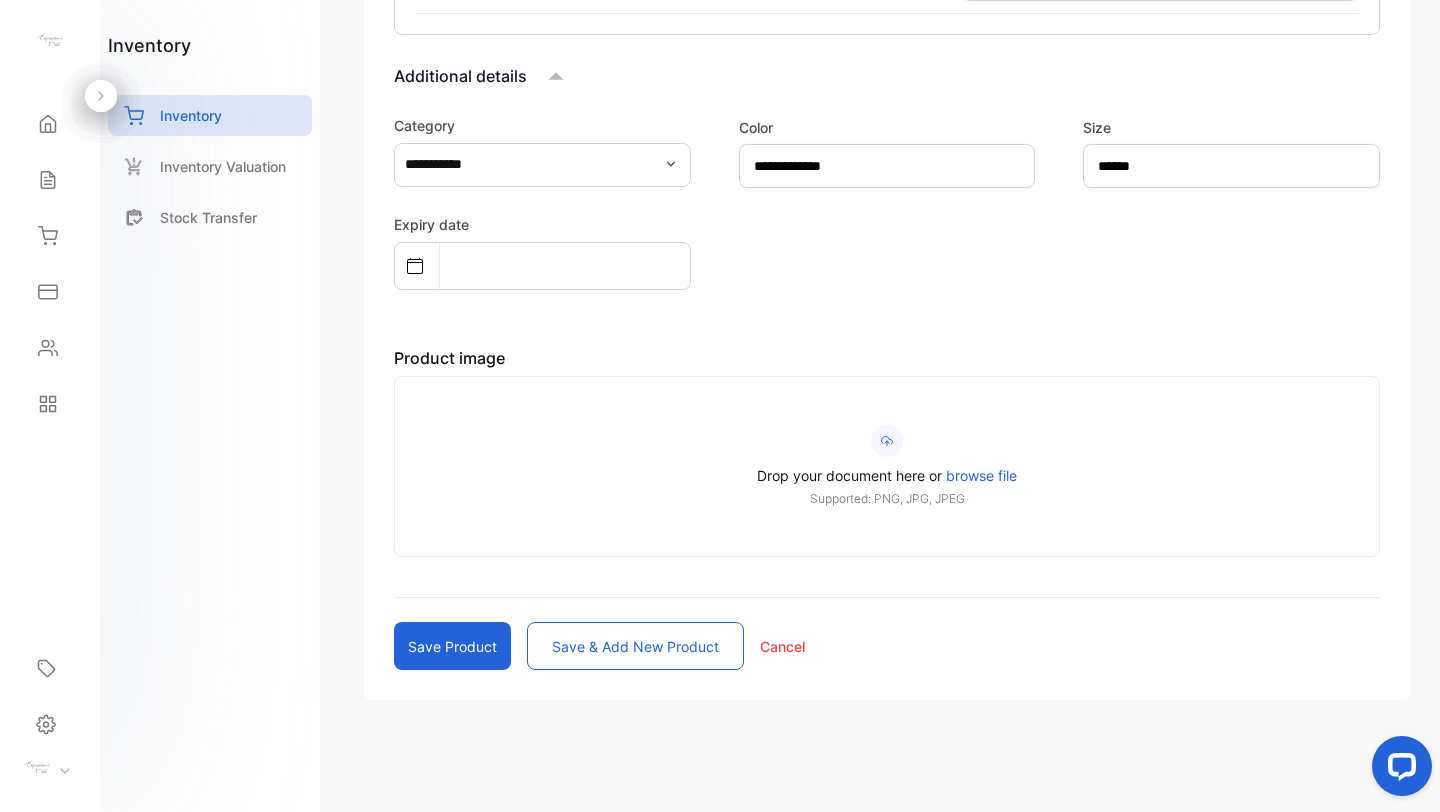 click on "Drop your document here or    browse file Supported: PNG, JPG, JPEG" at bounding box center (887, 466) 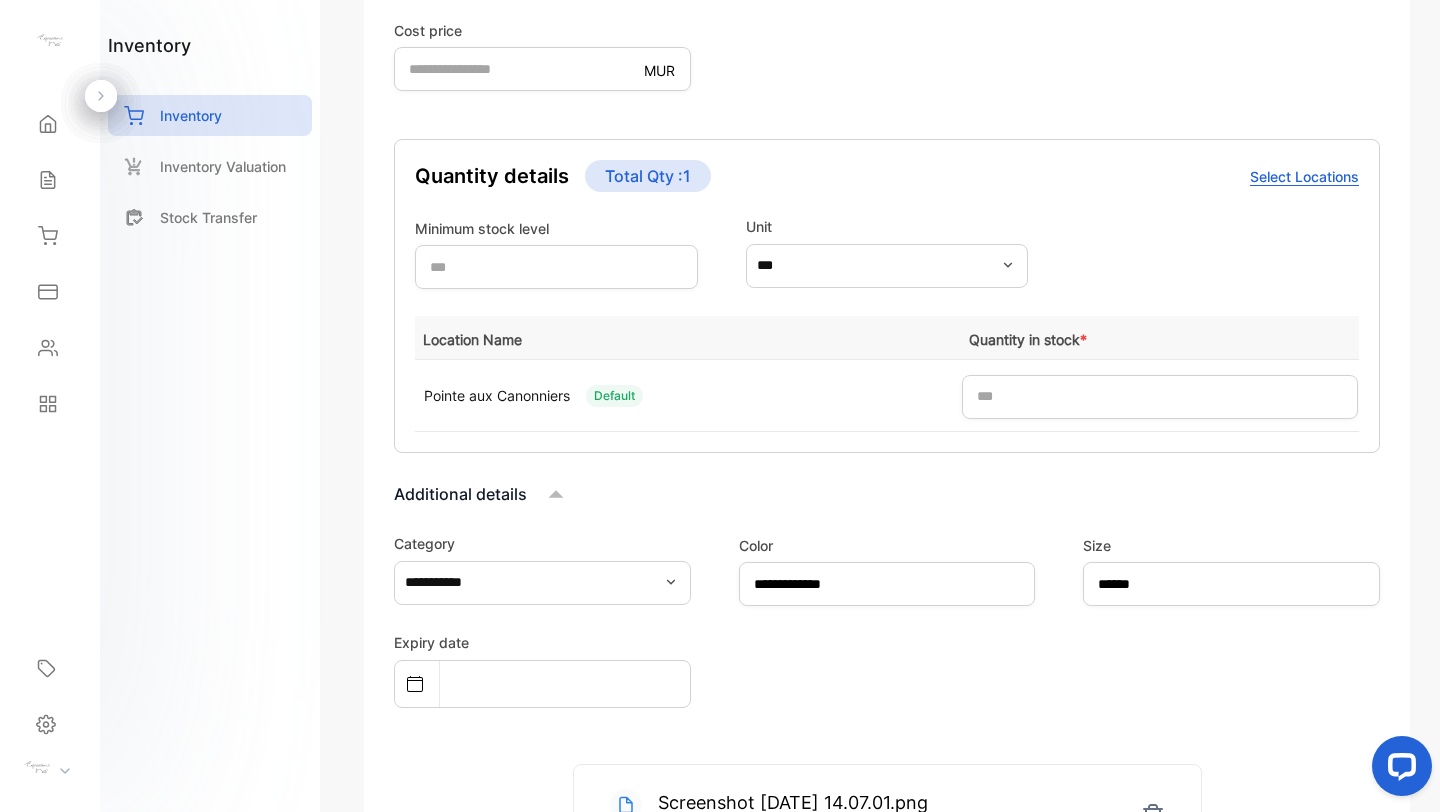 scroll, scrollTop: 613, scrollLeft: 0, axis: vertical 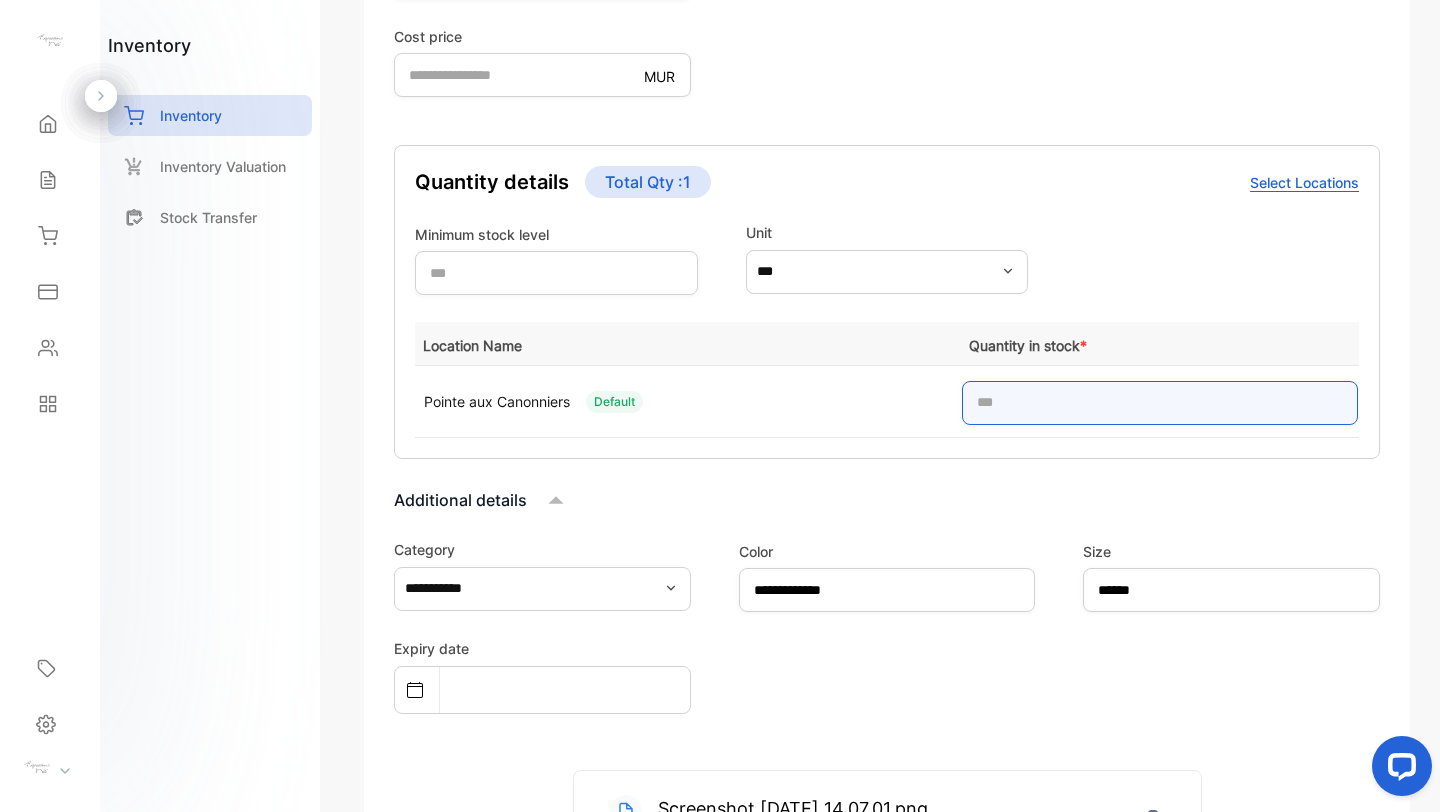 click on "*" at bounding box center (1160, 403) 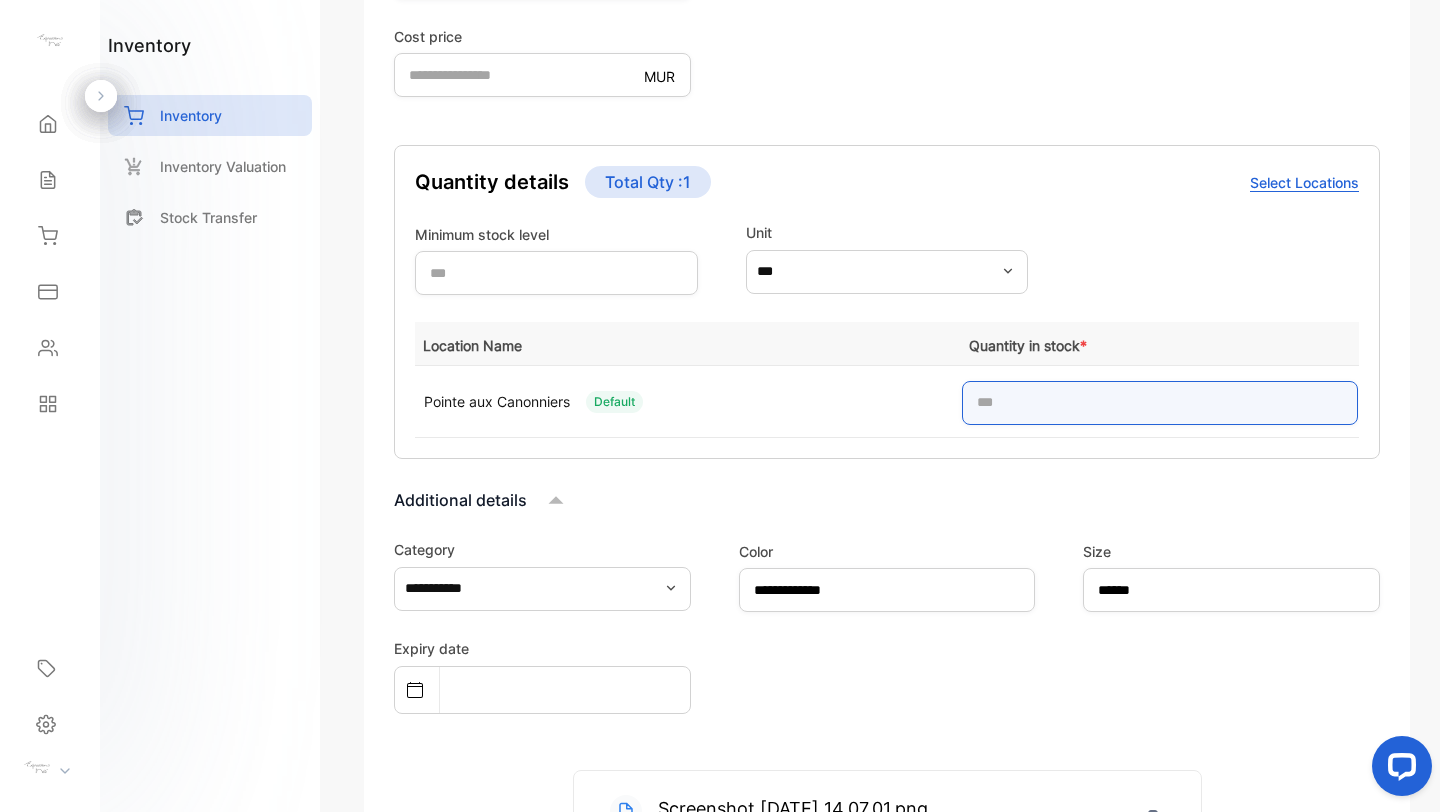 click on "*" at bounding box center [1160, 403] 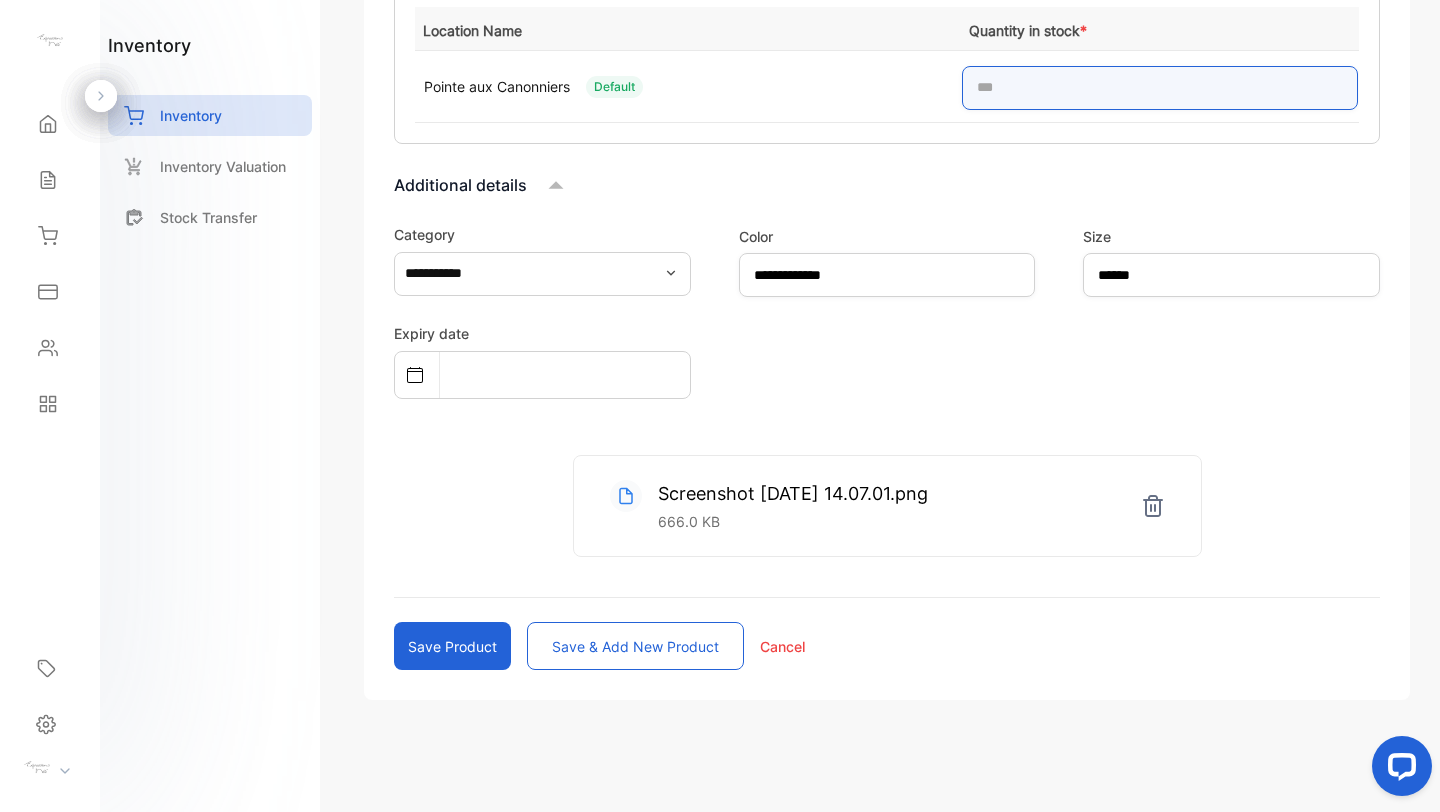 scroll, scrollTop: 675, scrollLeft: 0, axis: vertical 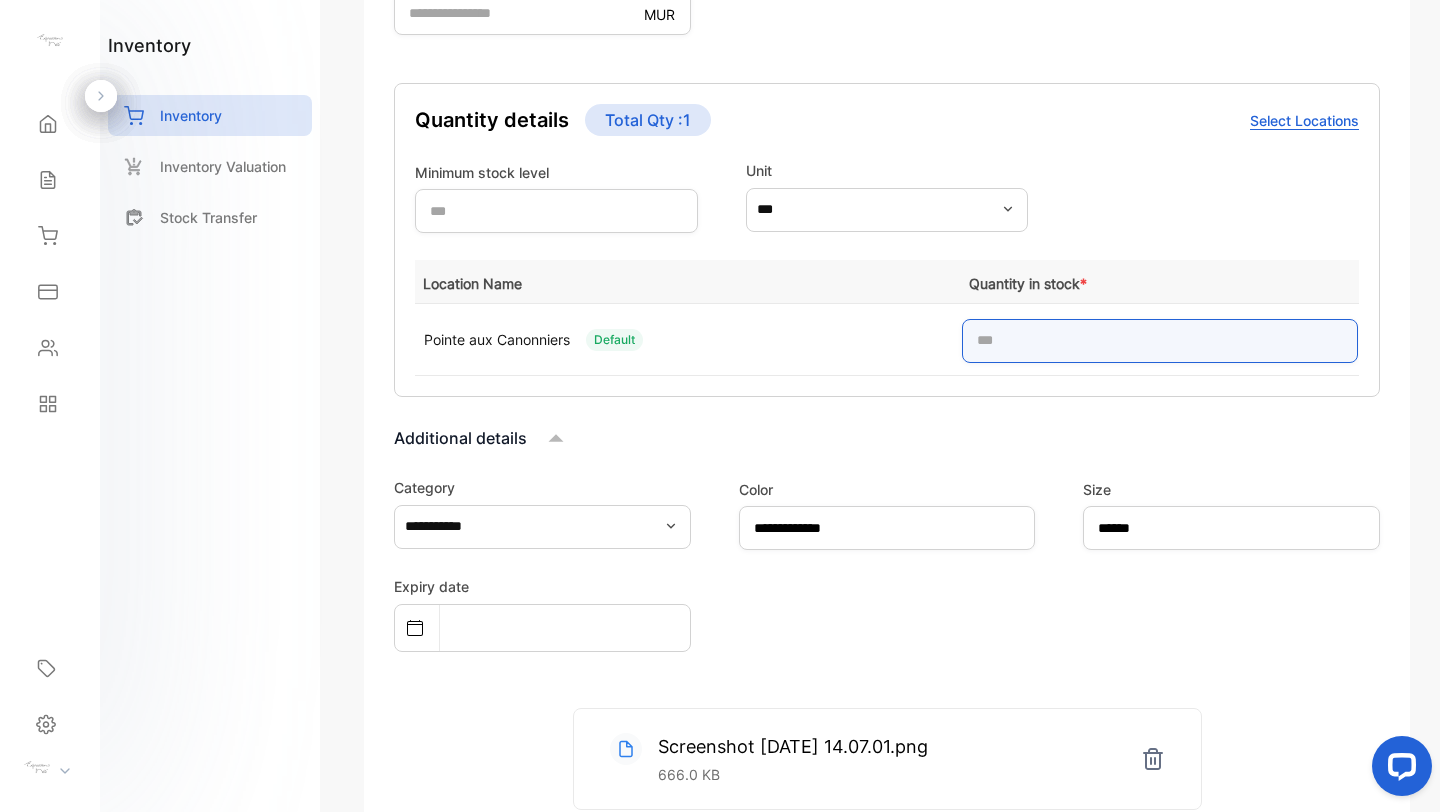 click on "*" at bounding box center (1160, 341) 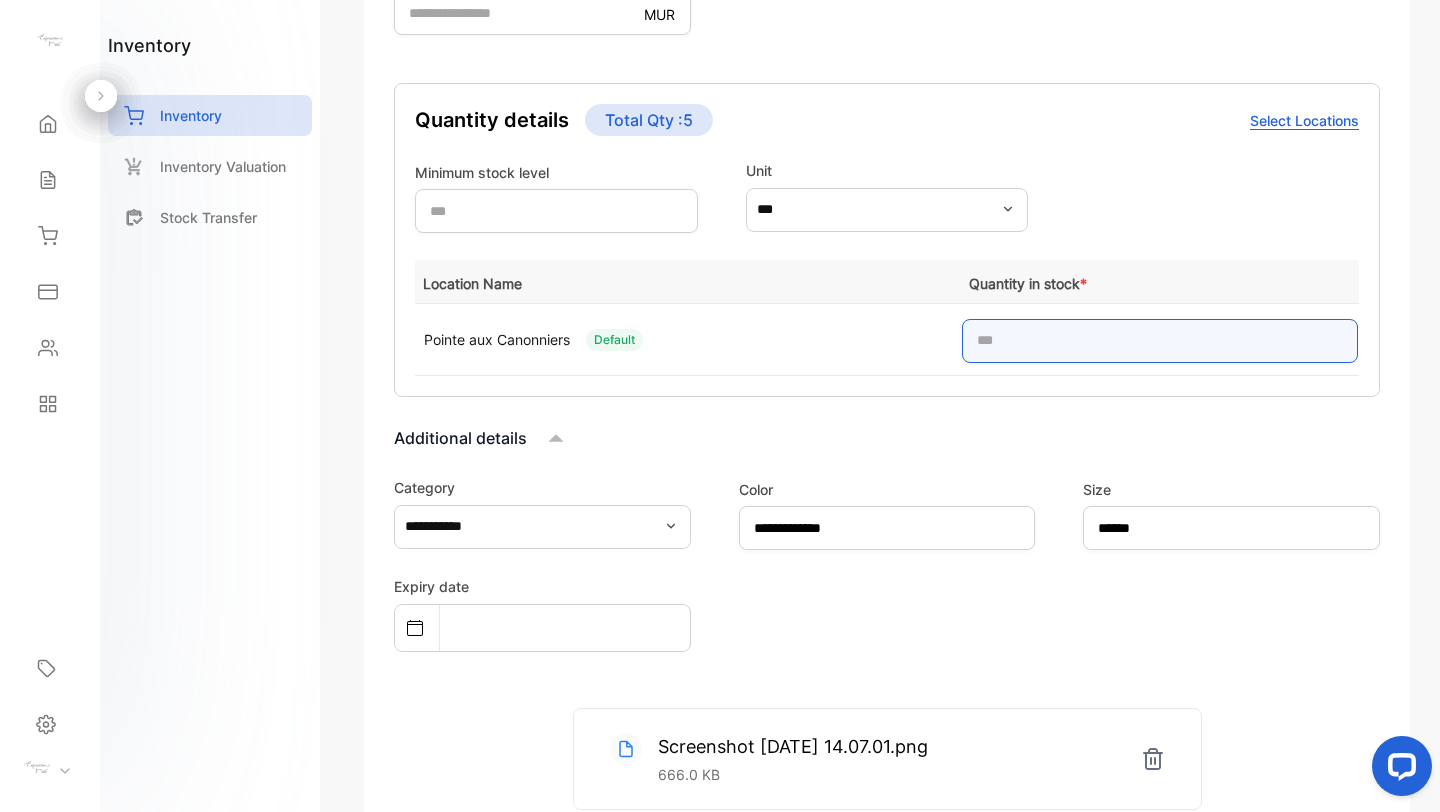 type on "*" 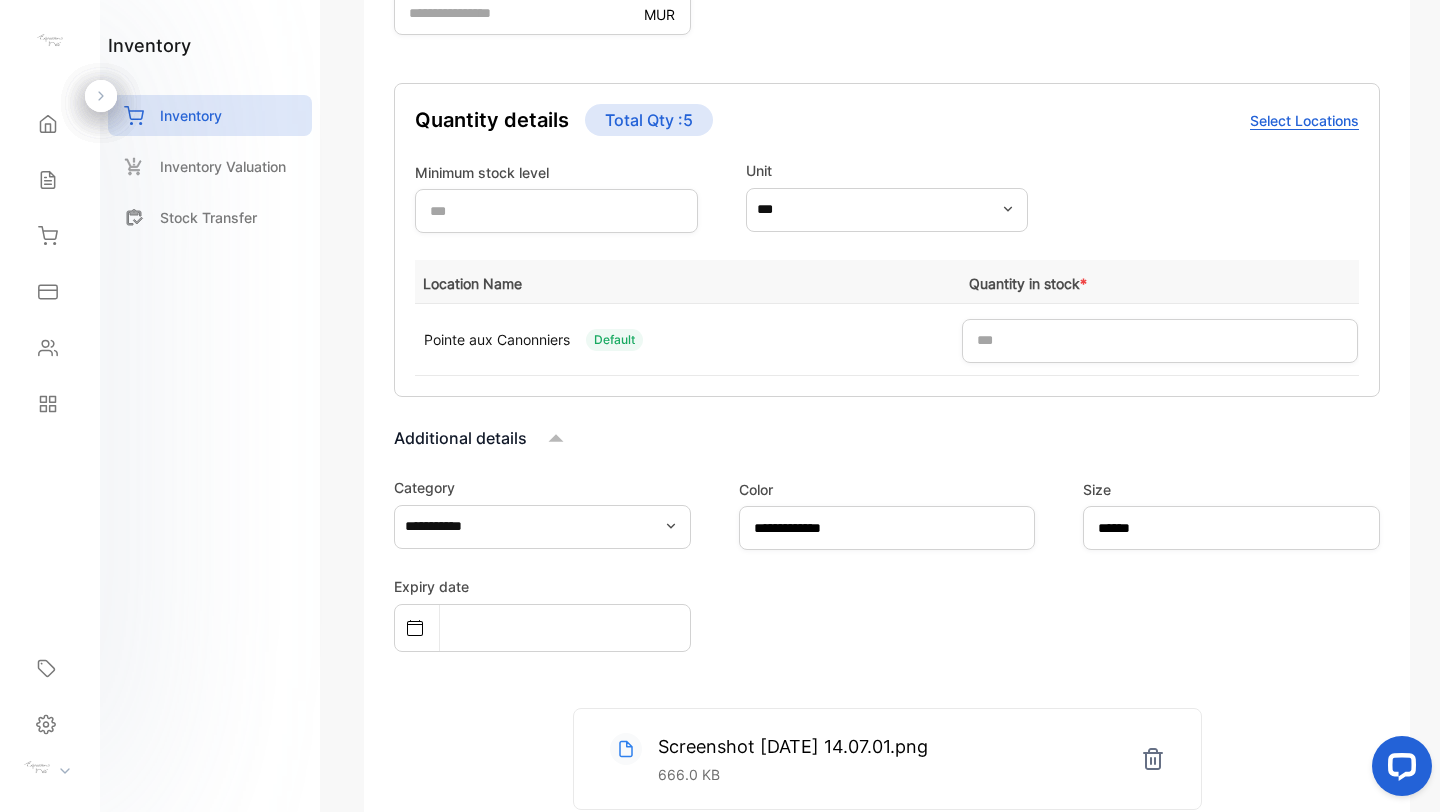 click on "Expiry date" at bounding box center [887, 613] 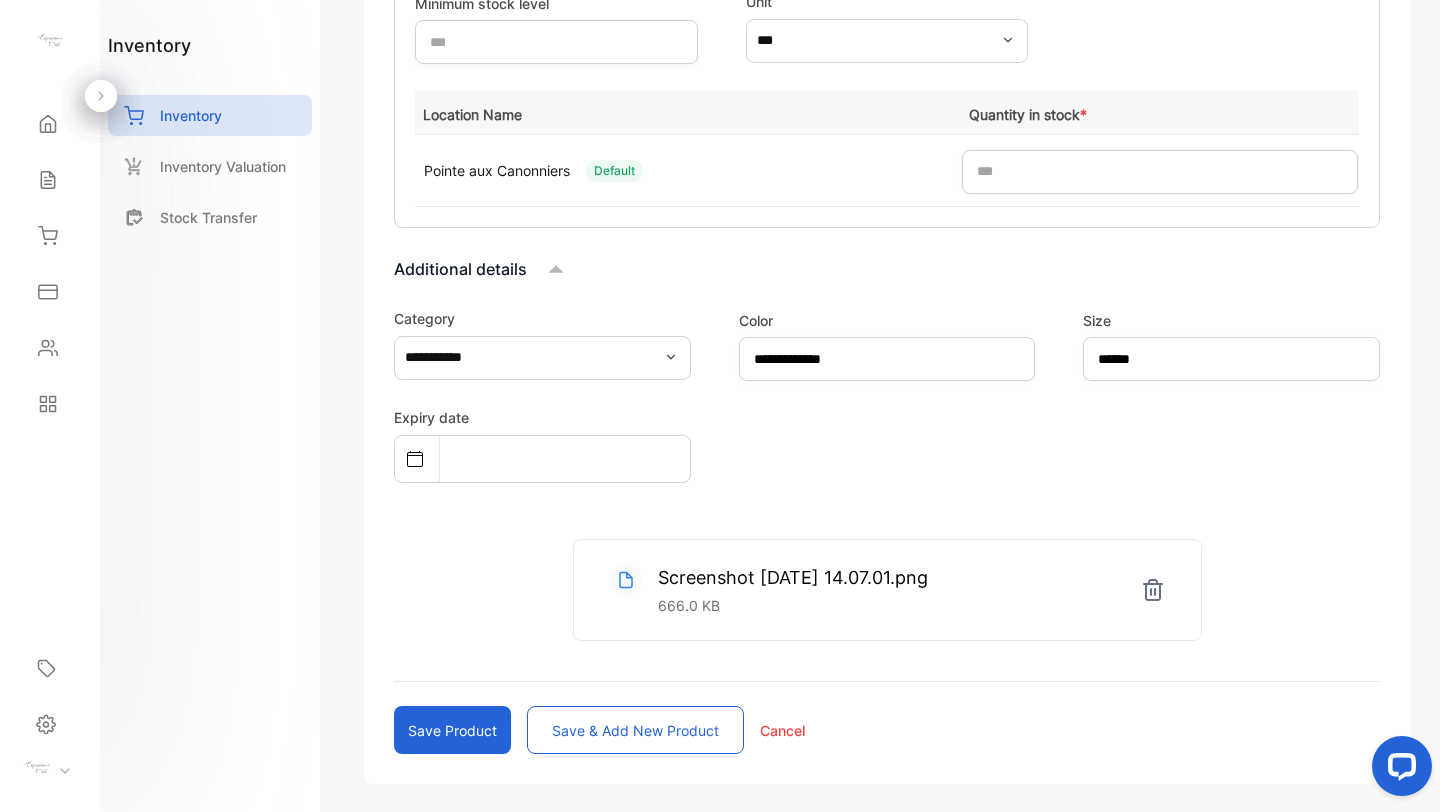scroll, scrollTop: 928, scrollLeft: 0, axis: vertical 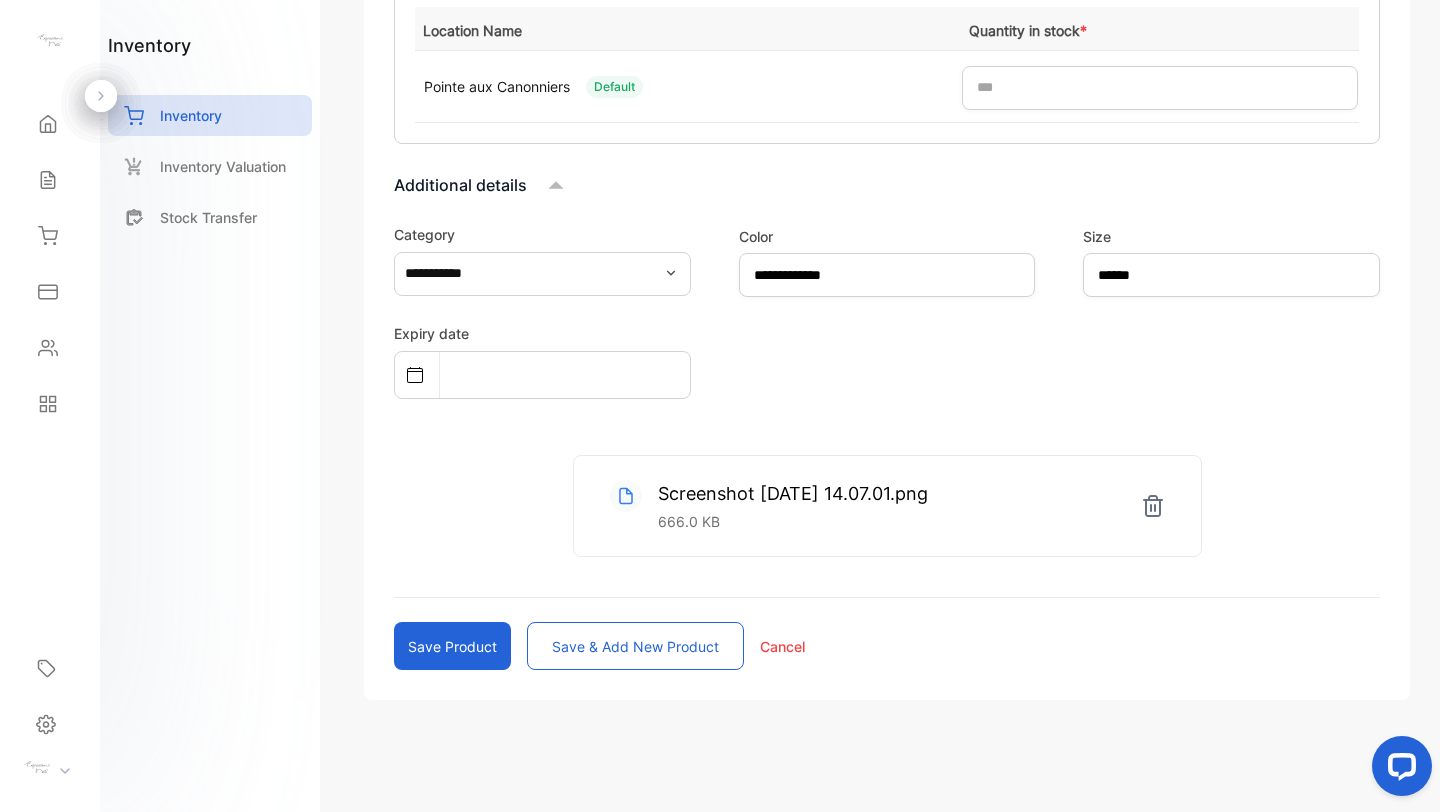 click on "Save product" at bounding box center (452, 646) 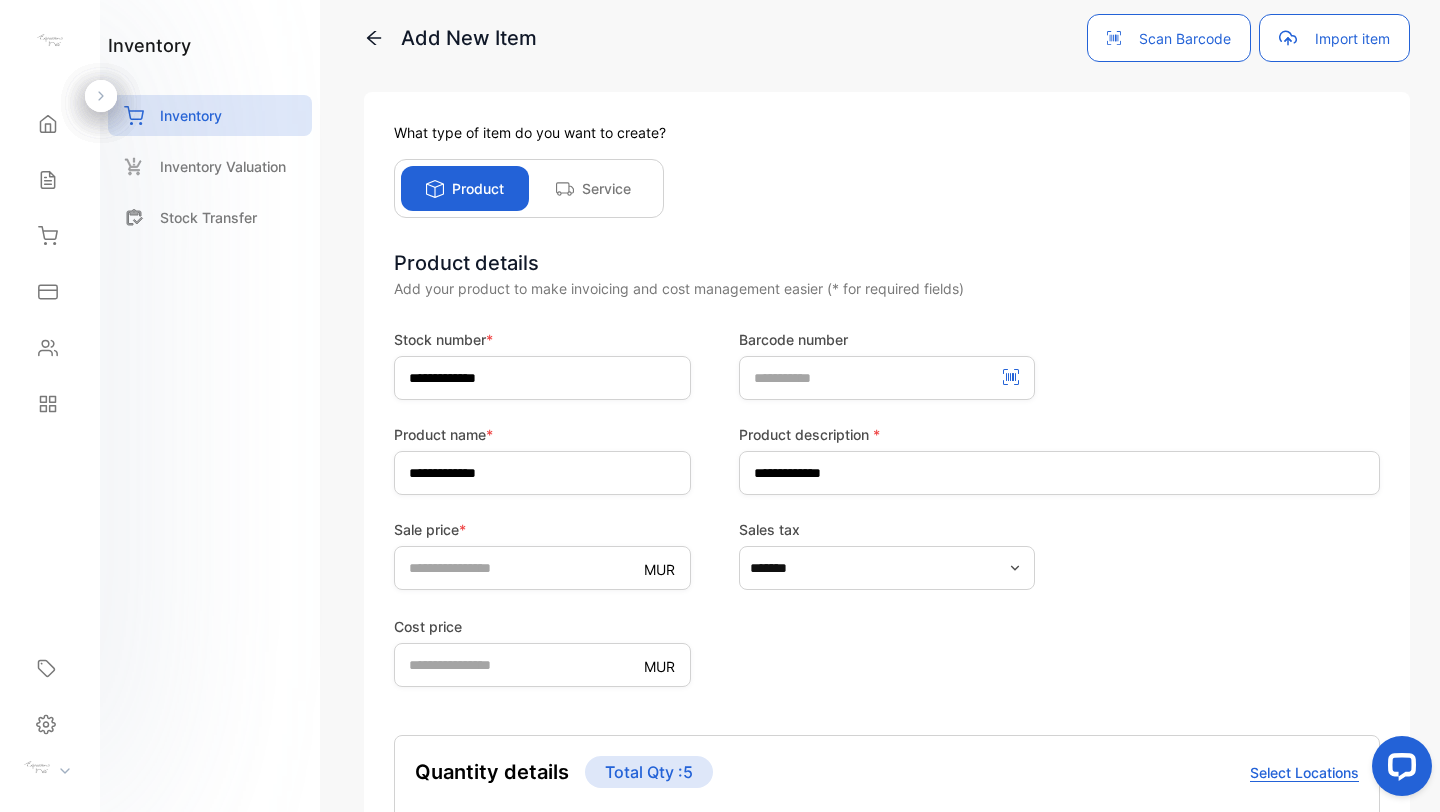 scroll, scrollTop: 0, scrollLeft: 0, axis: both 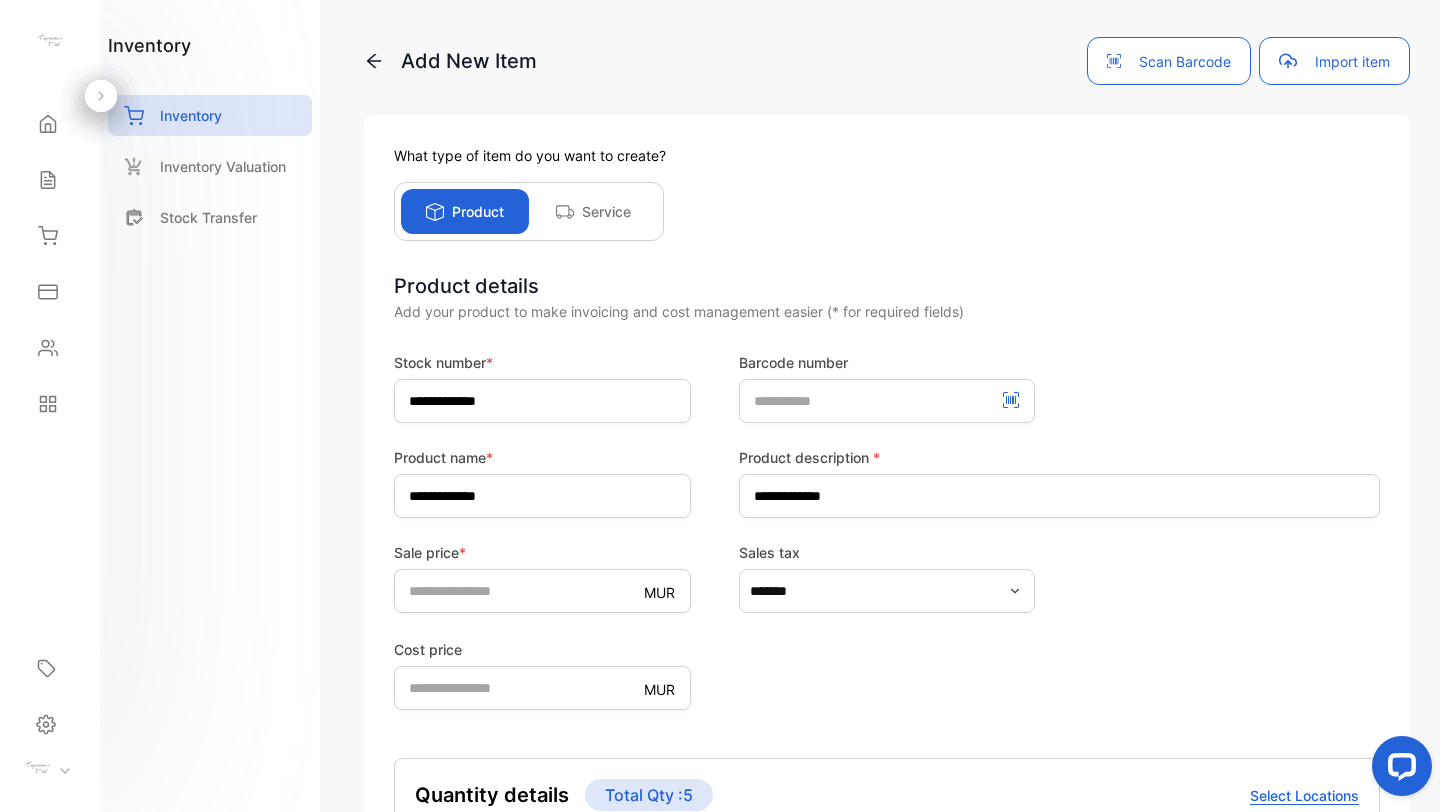 type 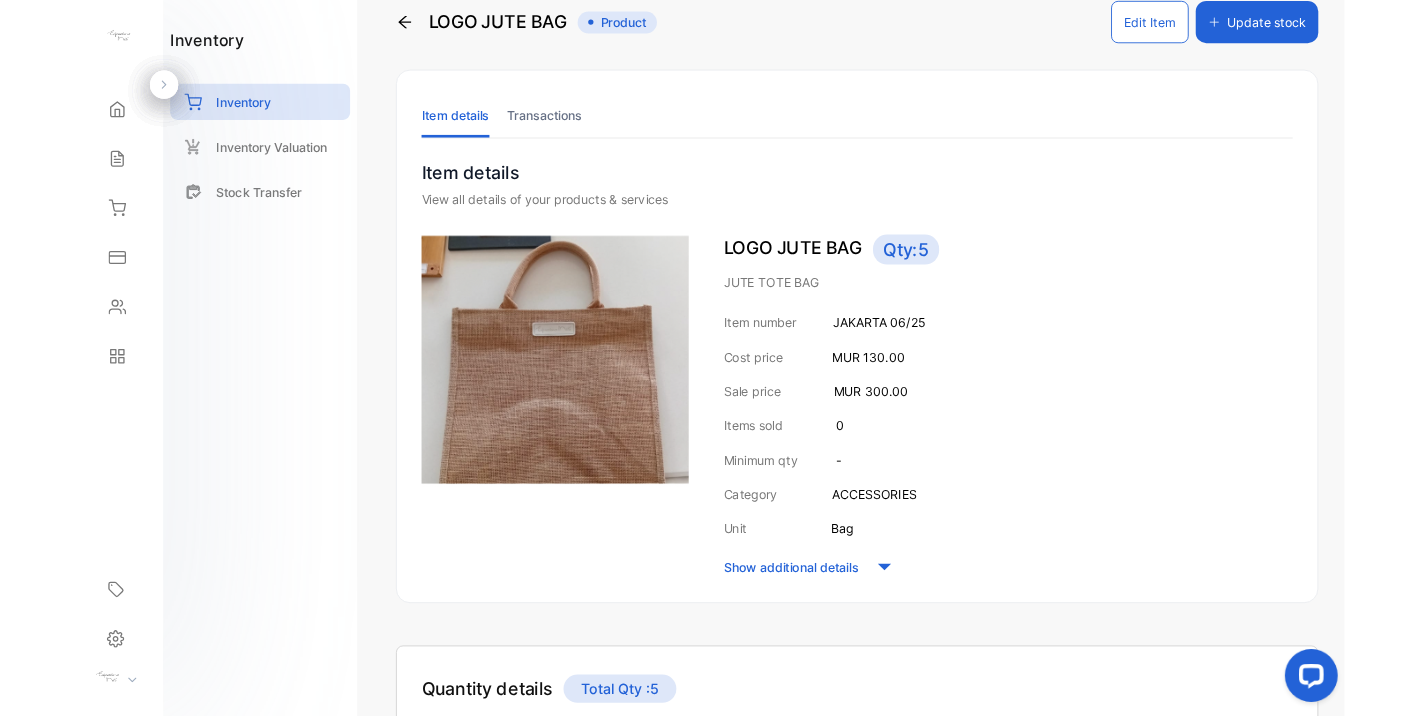 scroll, scrollTop: 0, scrollLeft: 0, axis: both 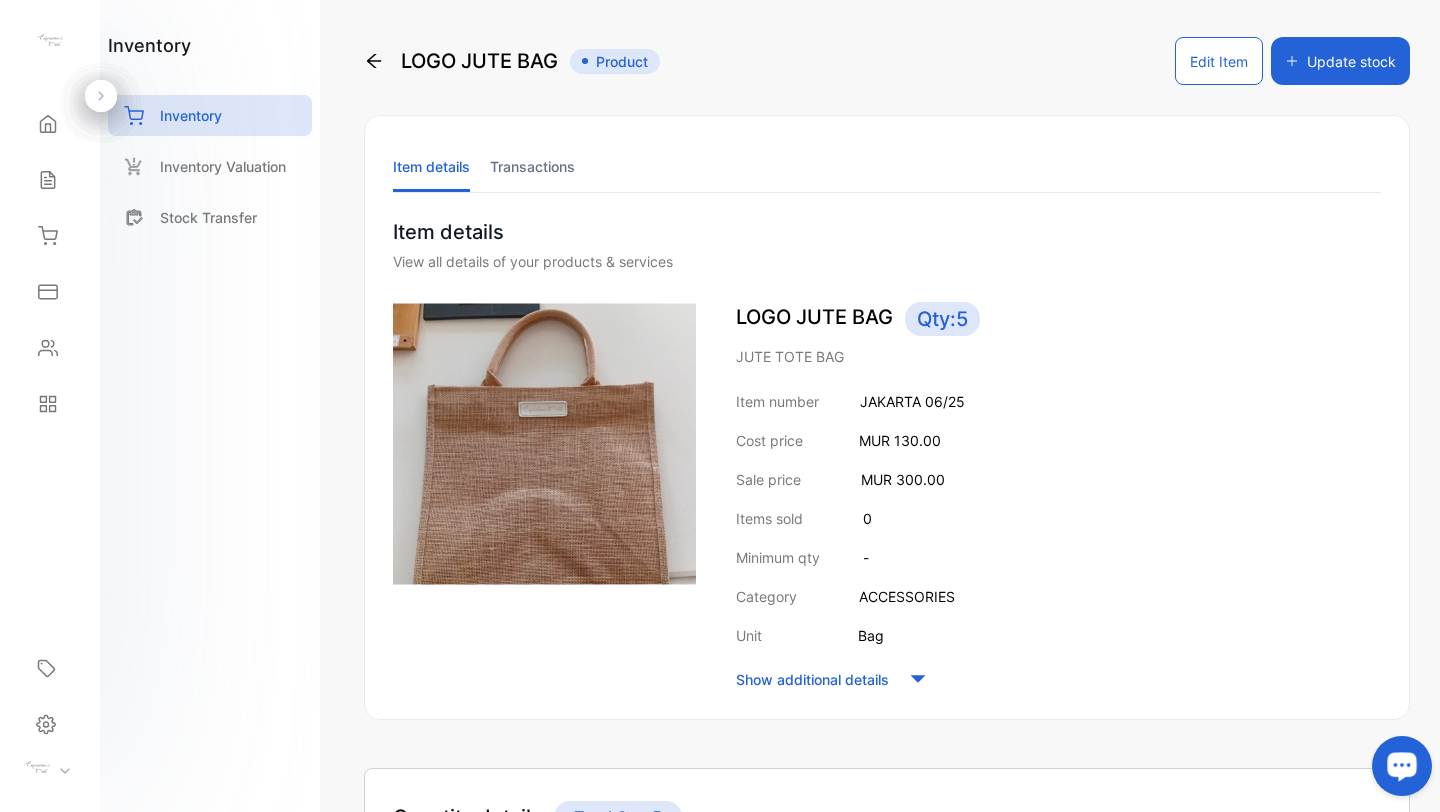 click at bounding box center (1402, 765) 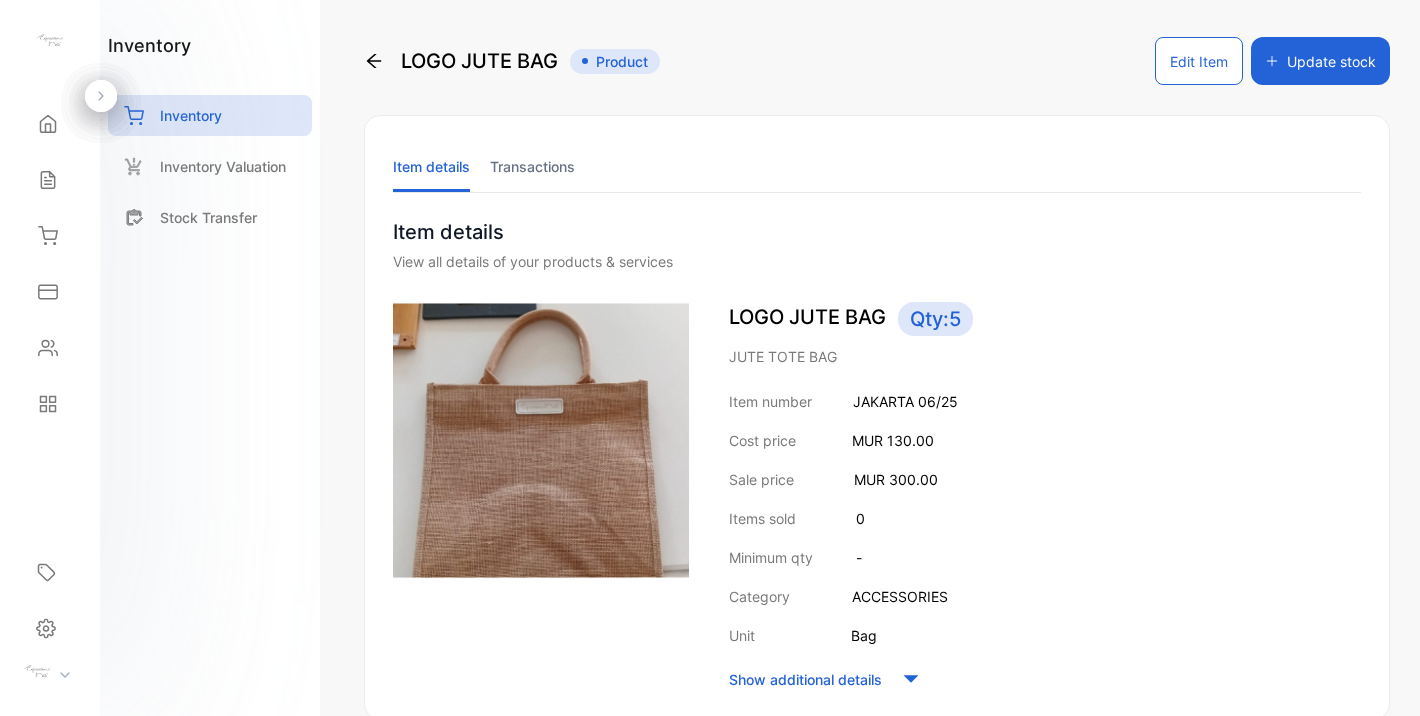 click on "LOGO JUTE BAG   Product Edit Item     Update stock" at bounding box center [877, 61] 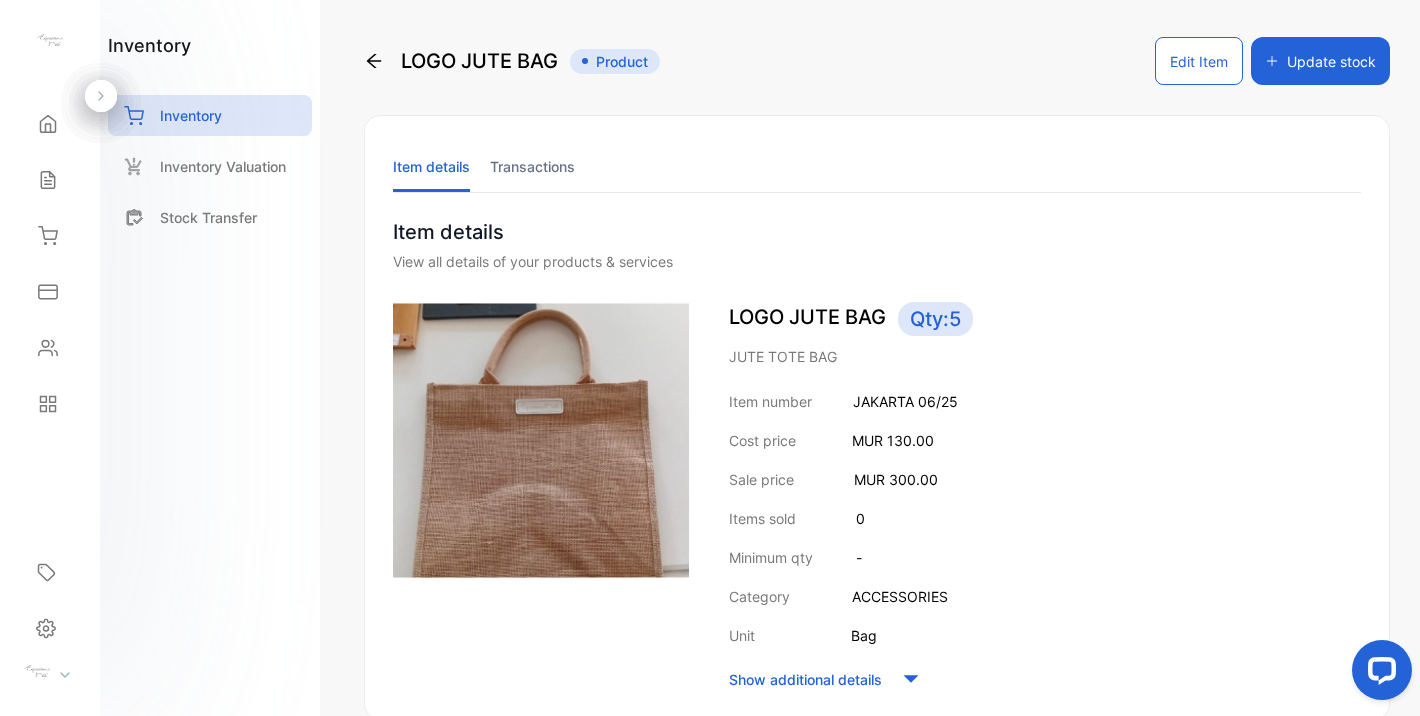 scroll, scrollTop: 0, scrollLeft: 0, axis: both 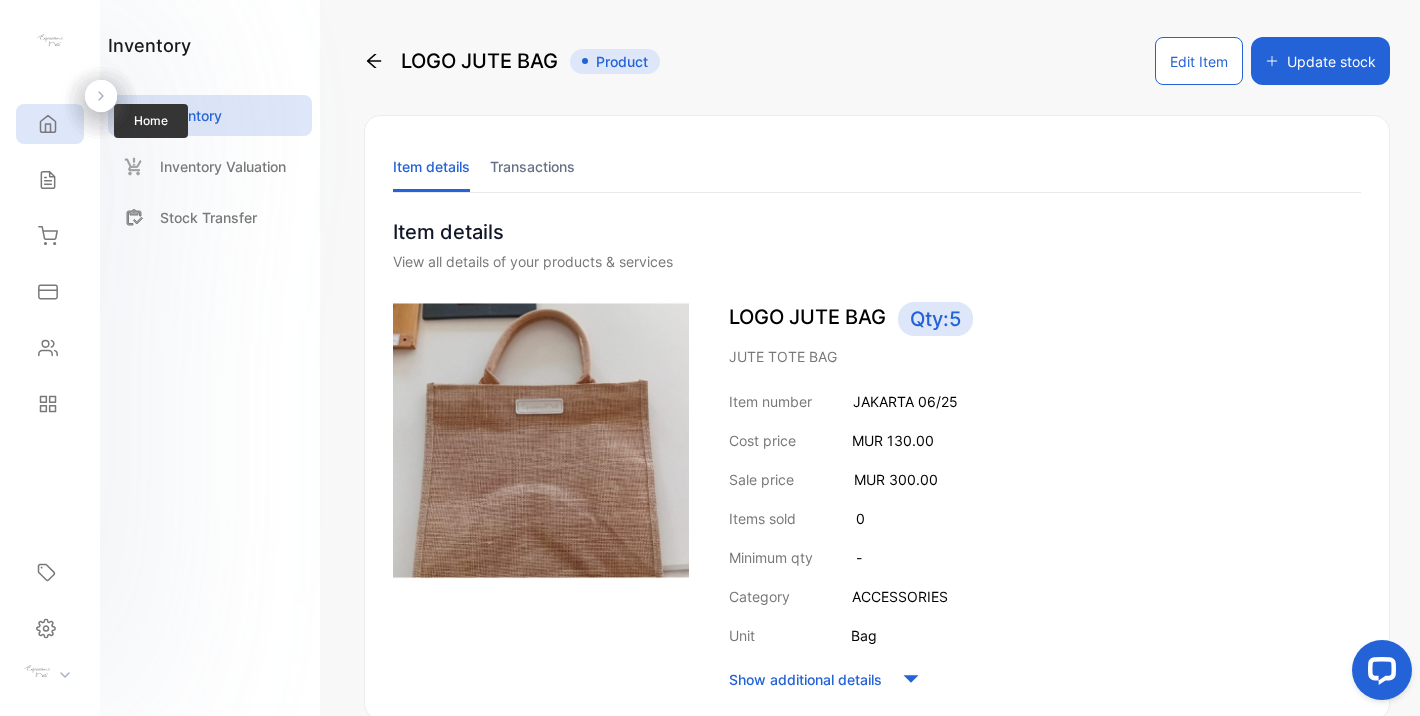 click 